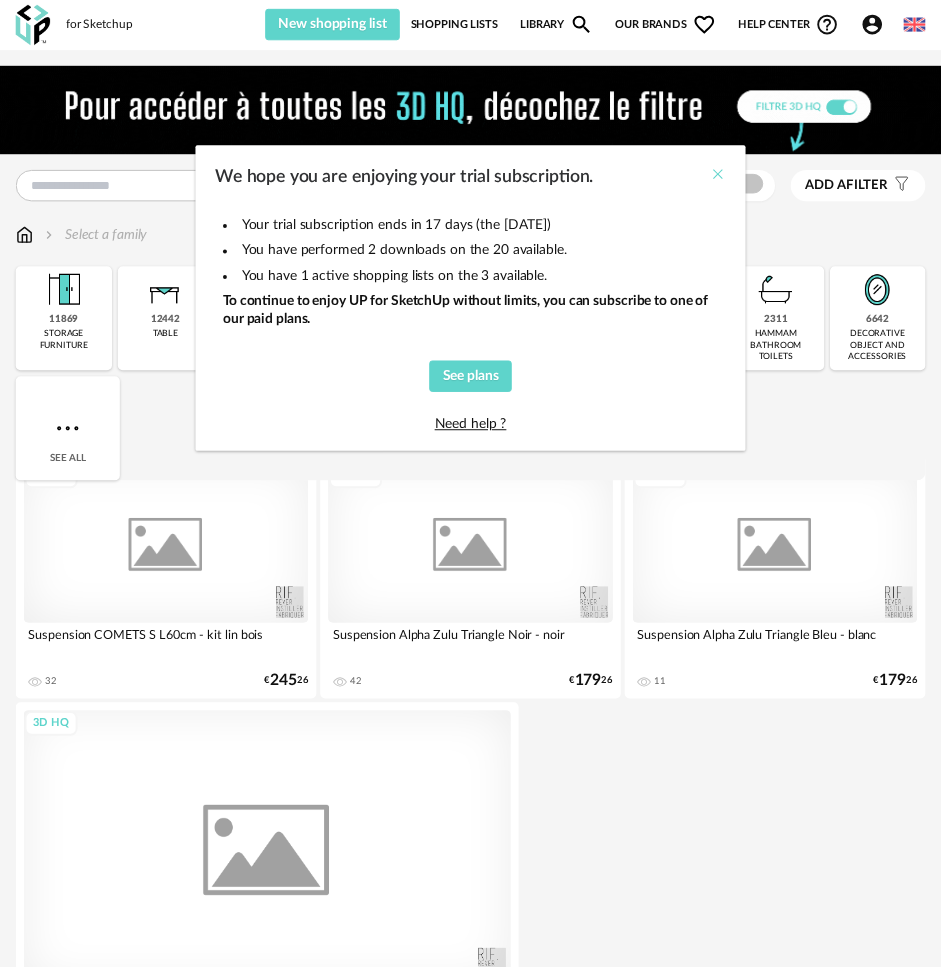 scroll, scrollTop: 0, scrollLeft: 0, axis: both 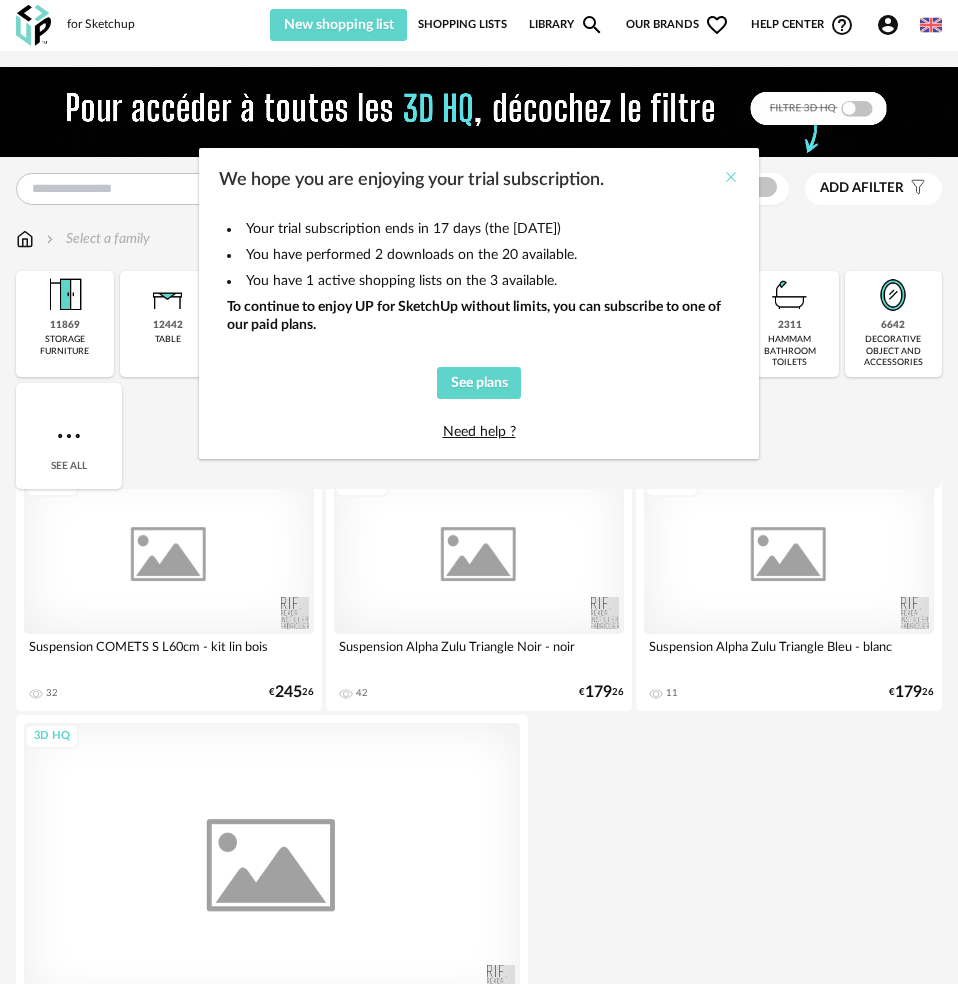 click at bounding box center [731, 177] 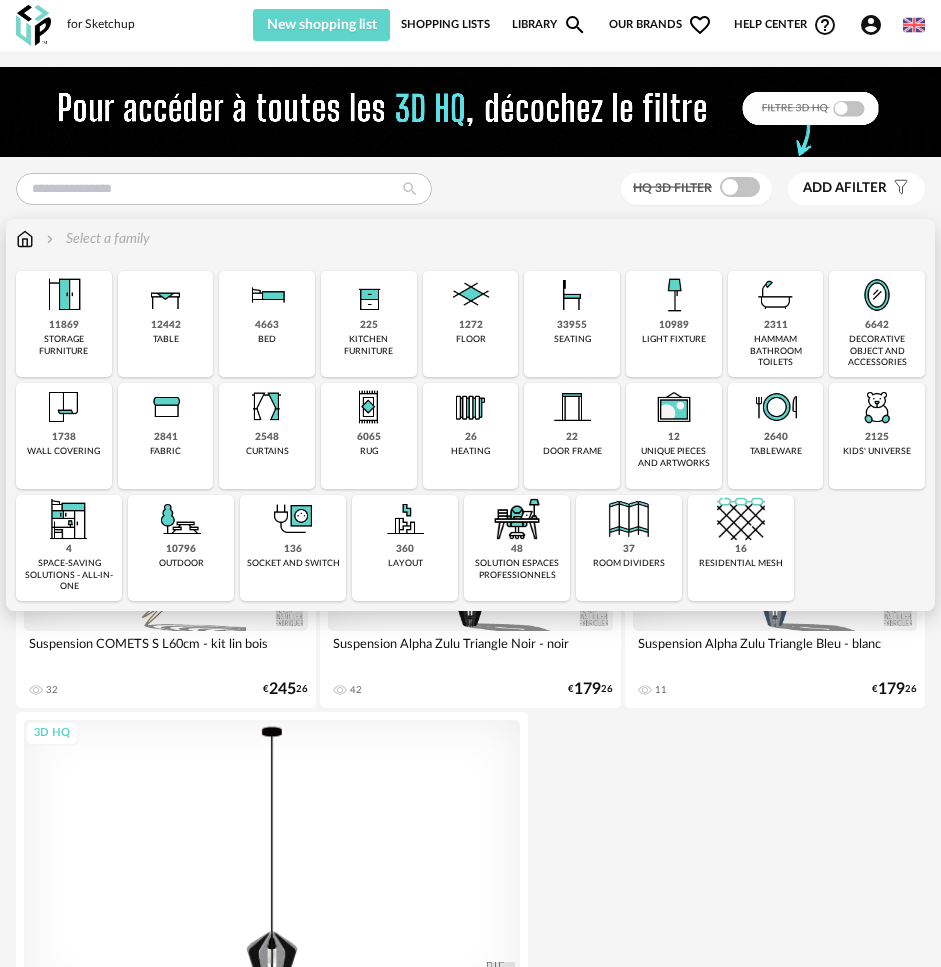 click at bounding box center [166, 407] 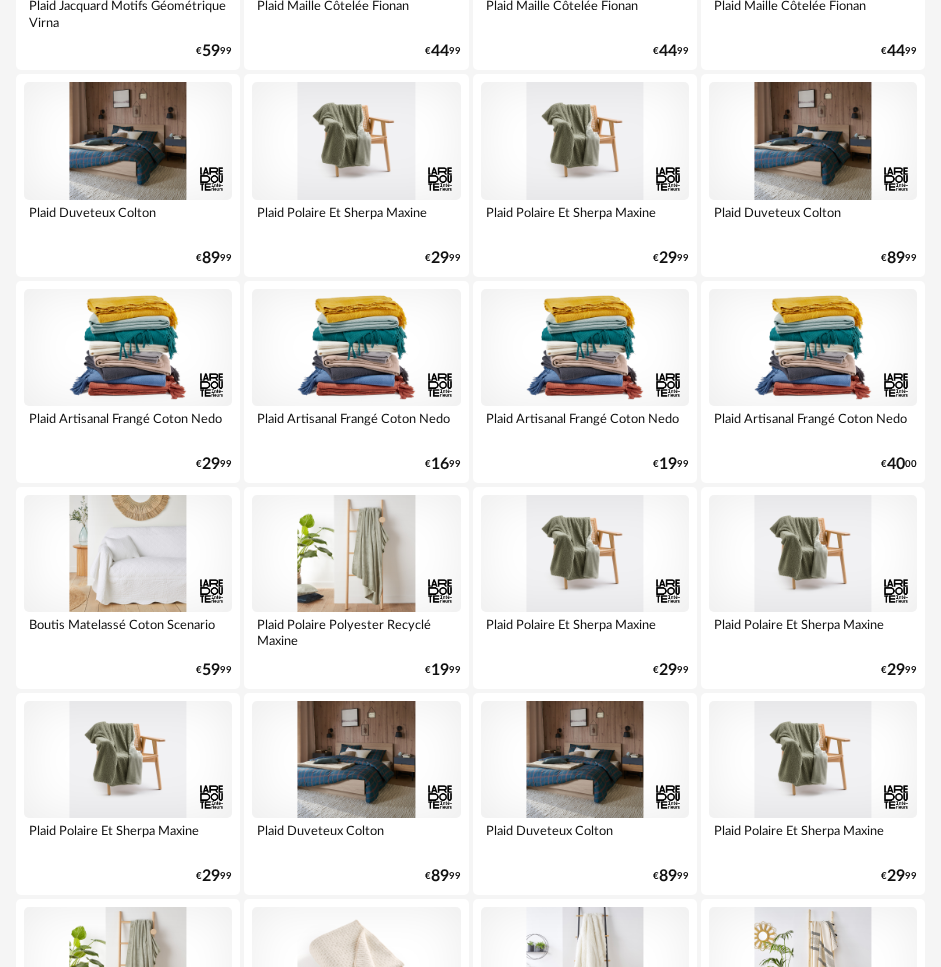 scroll, scrollTop: 200, scrollLeft: 0, axis: vertical 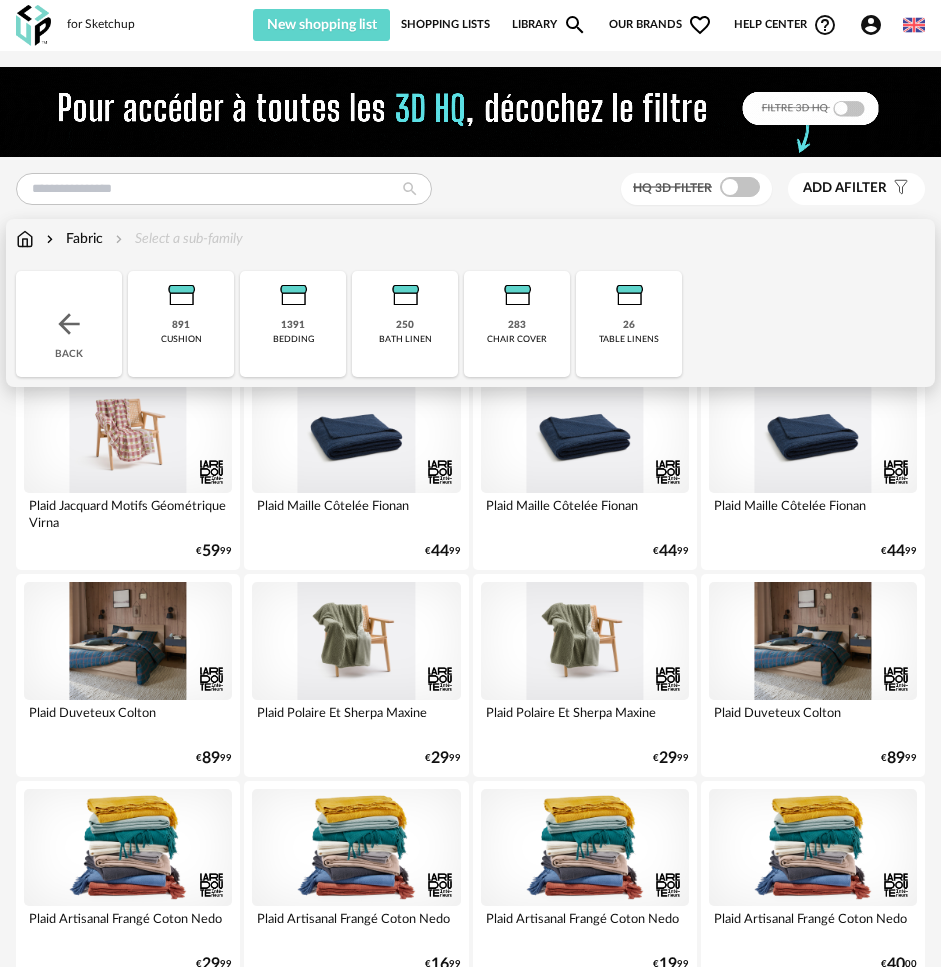 click at bounding box center (69, 324) 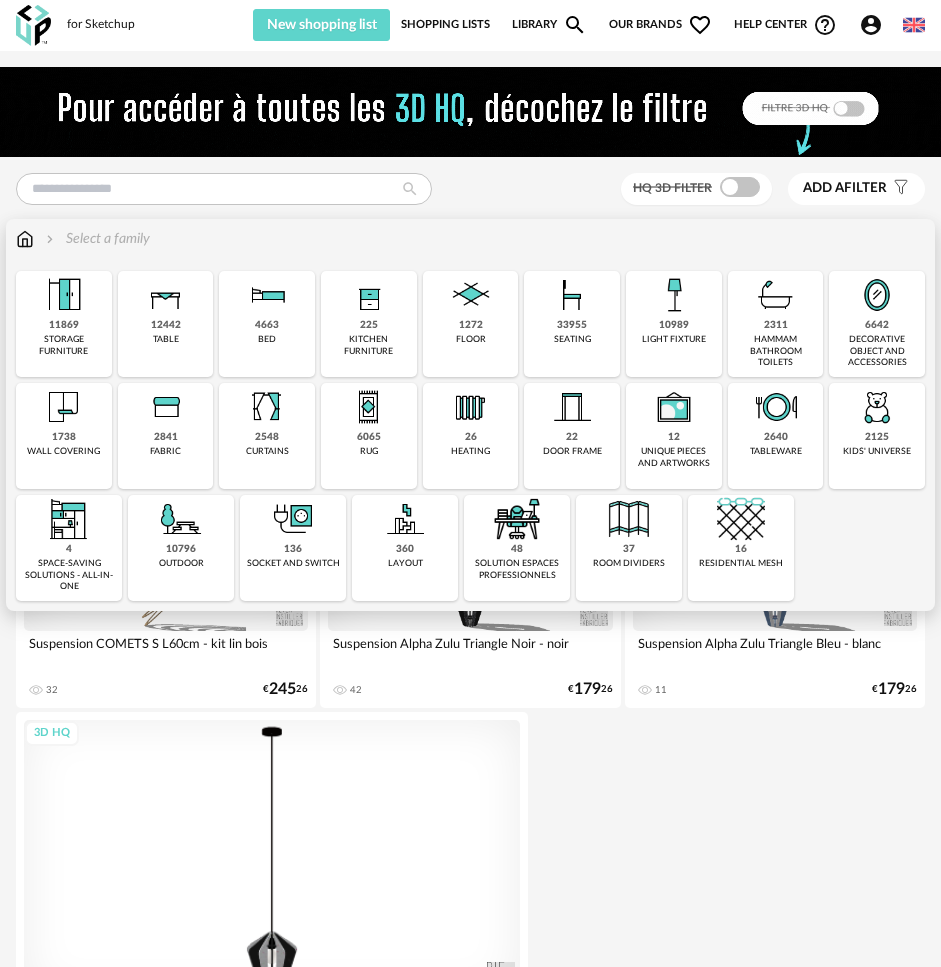 click on "33955
seating" at bounding box center [572, 324] 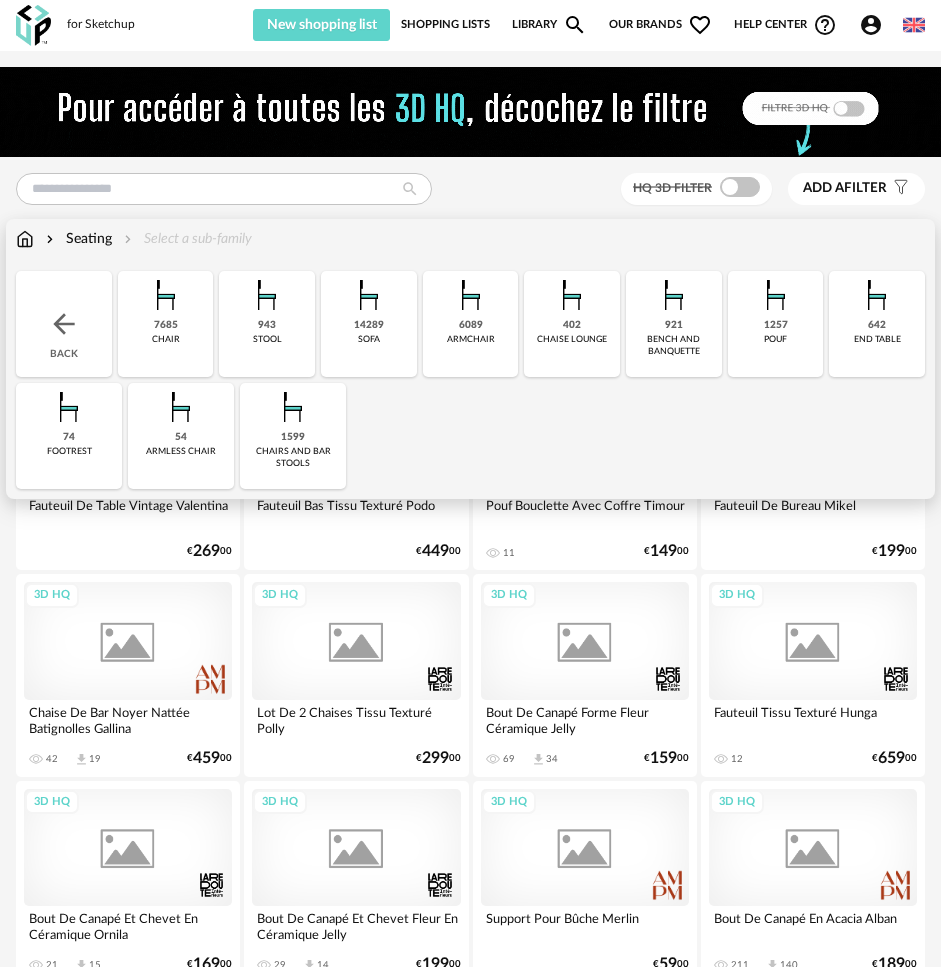 click on "Close icon
Back
7685
chair
943
stool
14289
sofa
6089
armchair
402
chaise lounge
921
bench and banquette
1257
pouf
642
end table
74
footrest
54
armless chair
1599
chairs and bar stools" at bounding box center (470, 380) 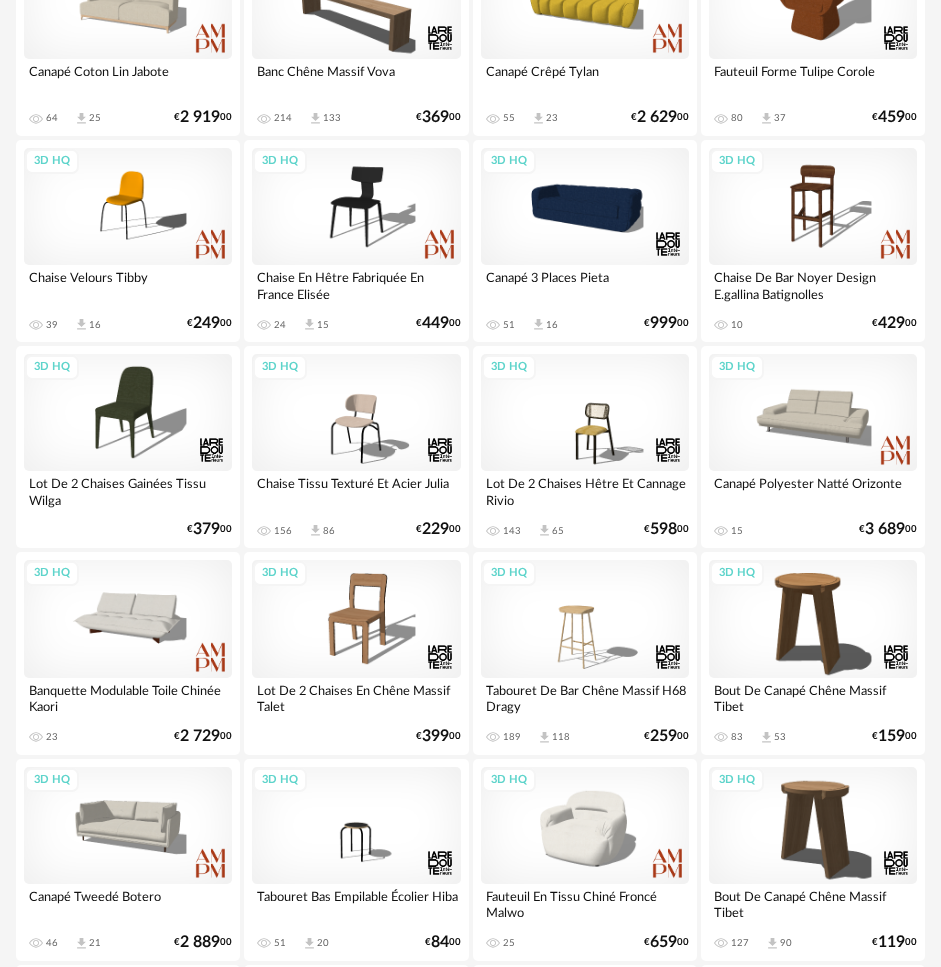 scroll, scrollTop: 1500, scrollLeft: 0, axis: vertical 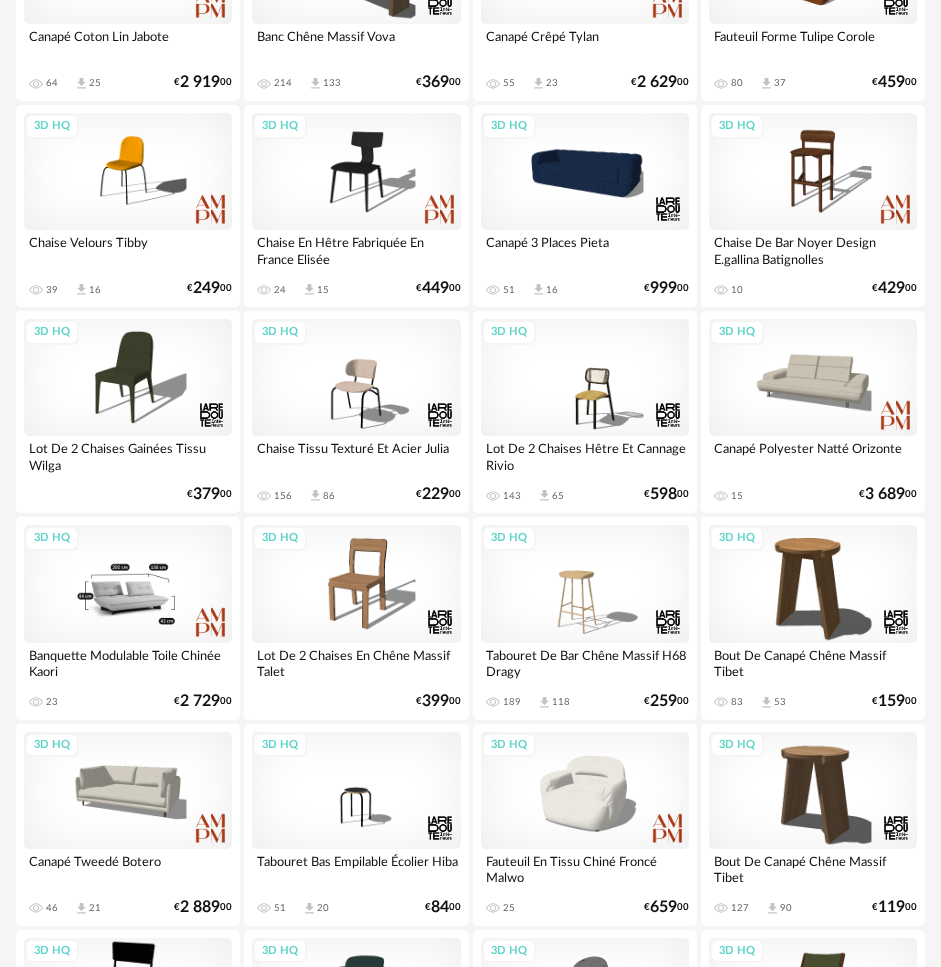 click on "3D HQ" at bounding box center [128, 583] 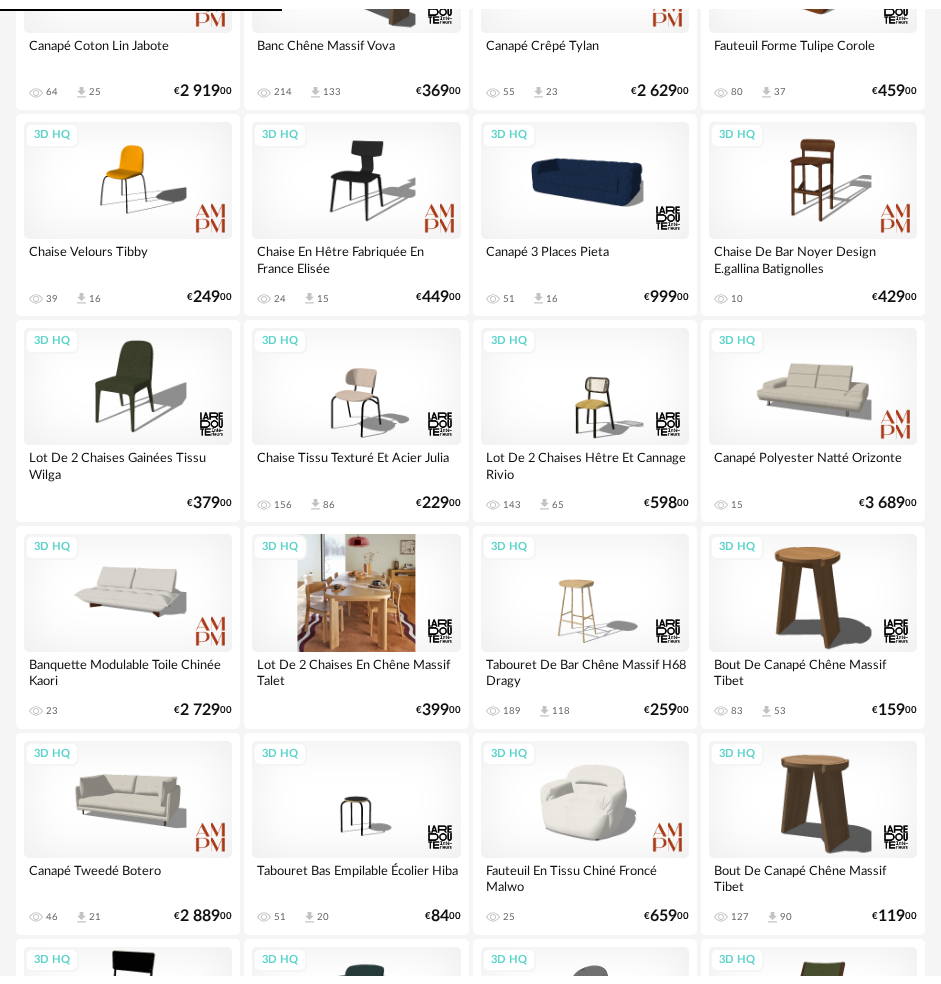 scroll, scrollTop: 0, scrollLeft: 0, axis: both 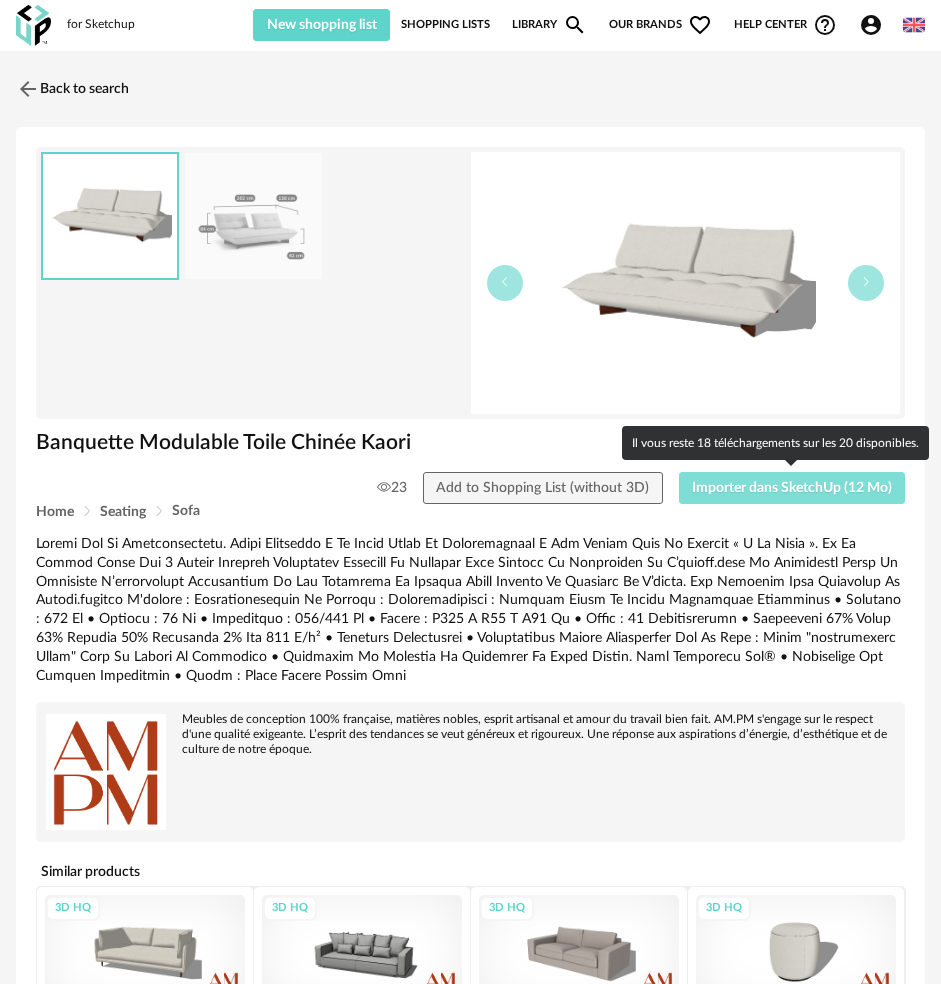 click on "Importer dans SketchUp (12 Mo)" at bounding box center (792, 488) 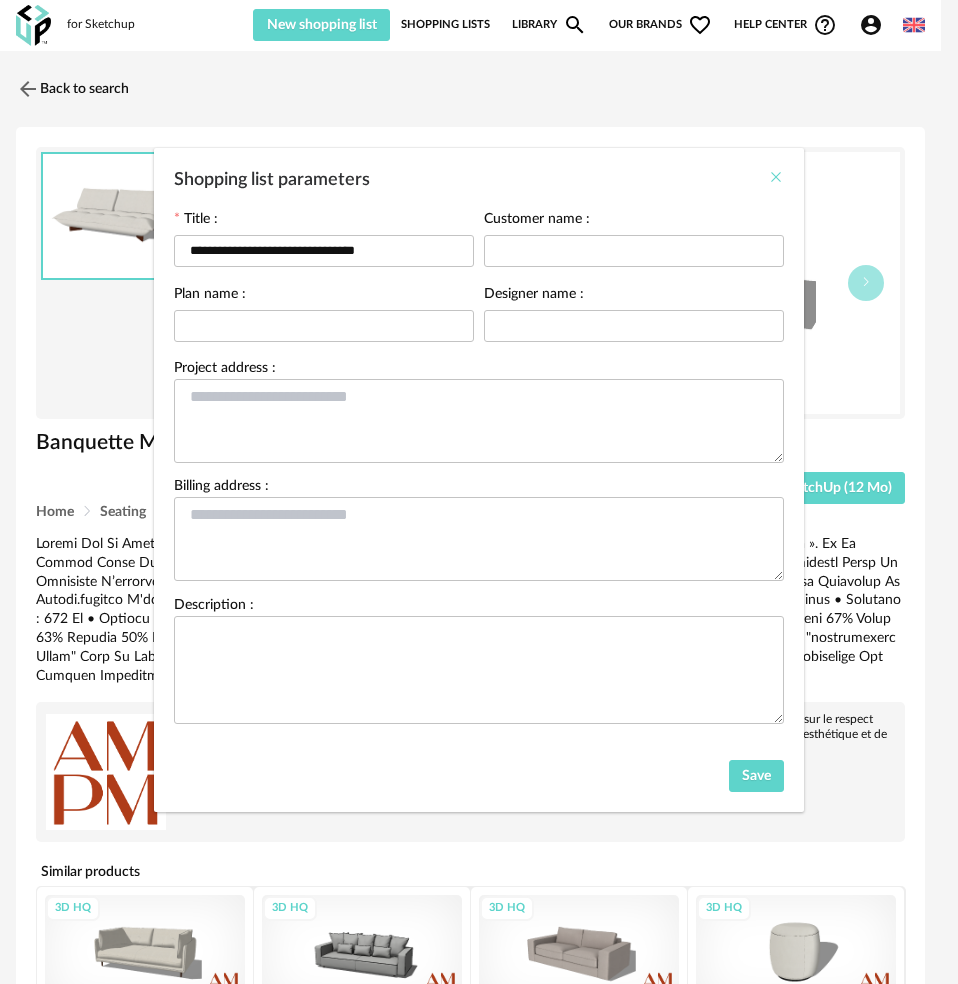 click at bounding box center [776, 177] 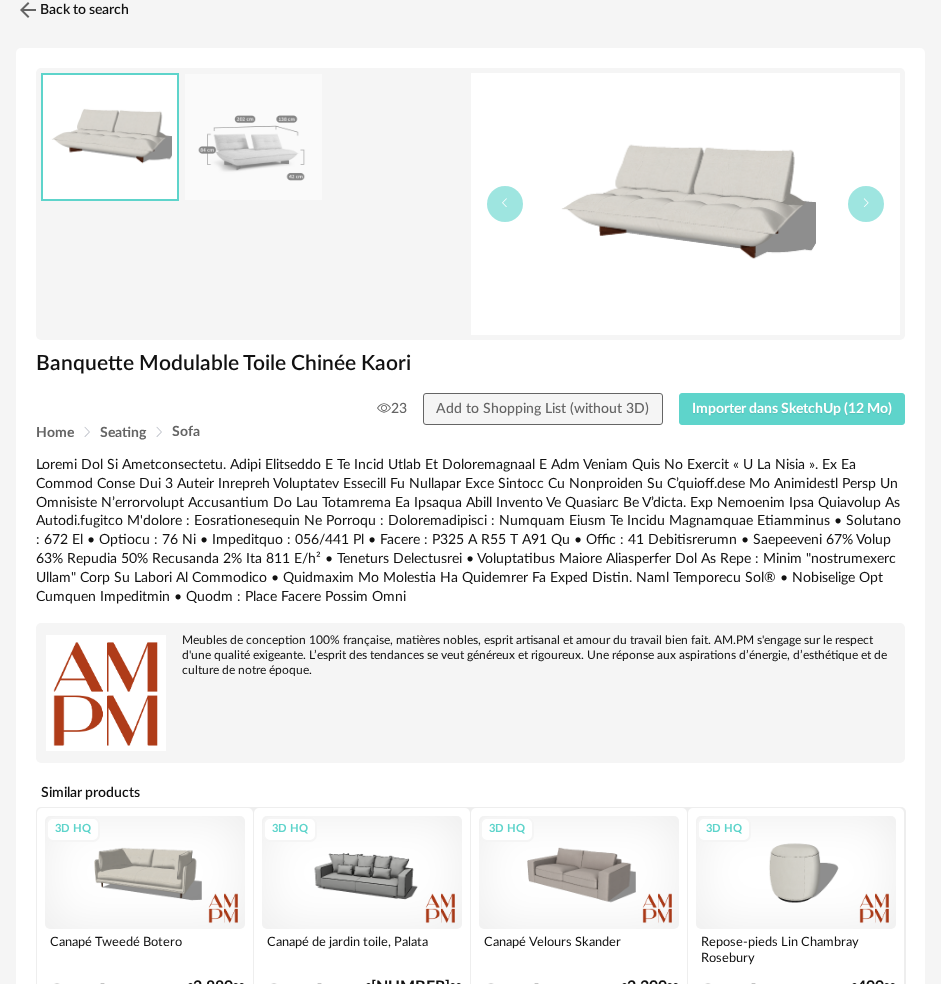 scroll, scrollTop: 0, scrollLeft: 0, axis: both 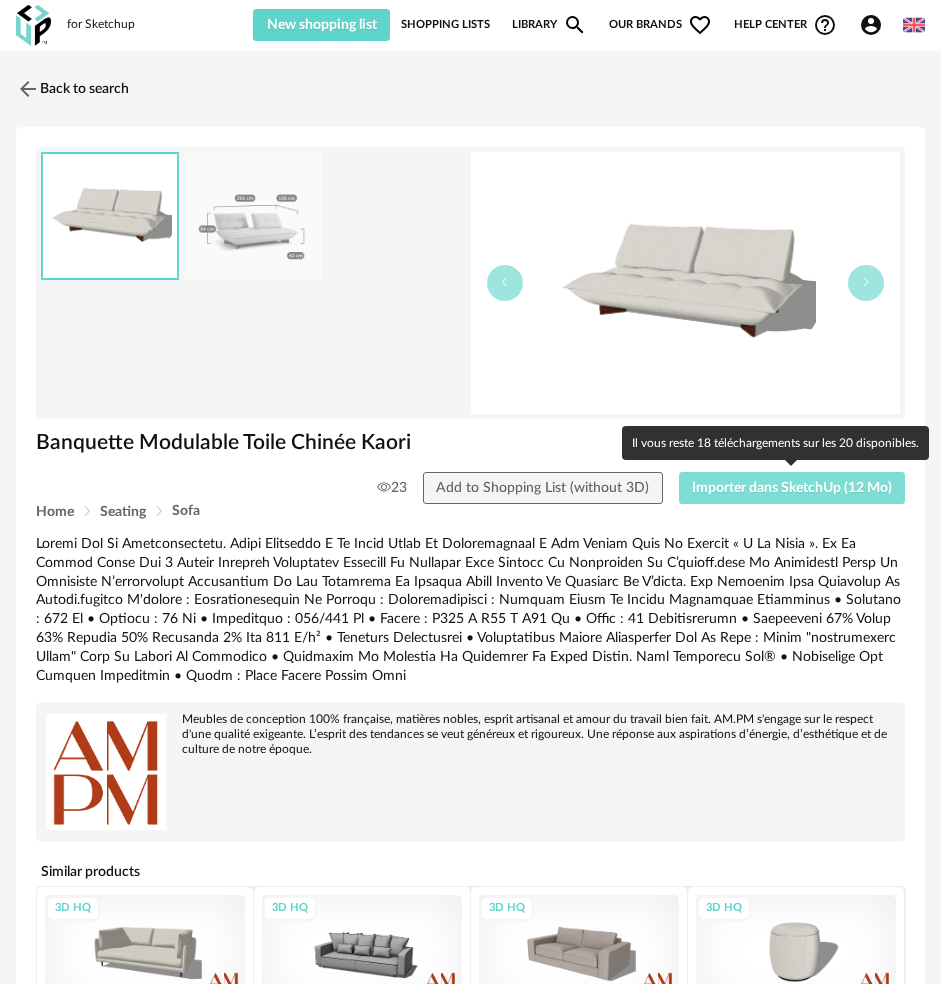 click on "Importer dans SketchUp (12 Mo)" at bounding box center (792, 488) 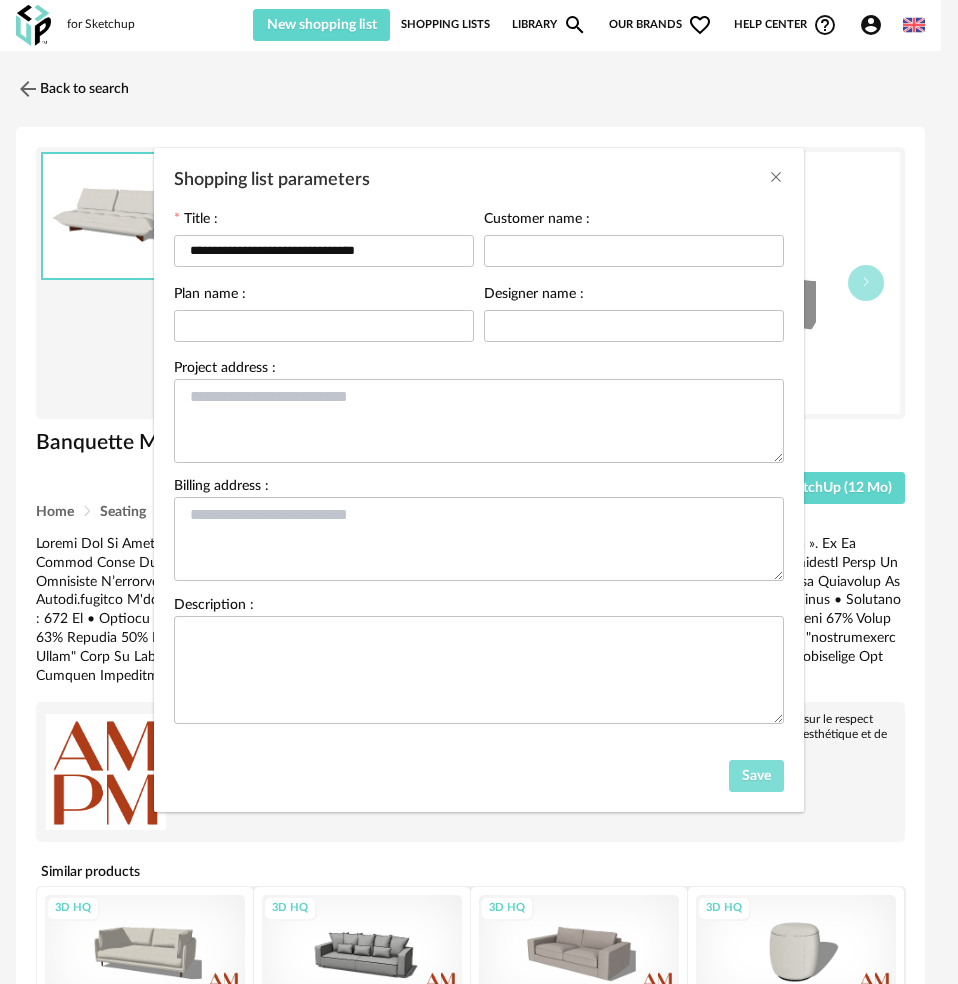 click on "Save" at bounding box center (756, 776) 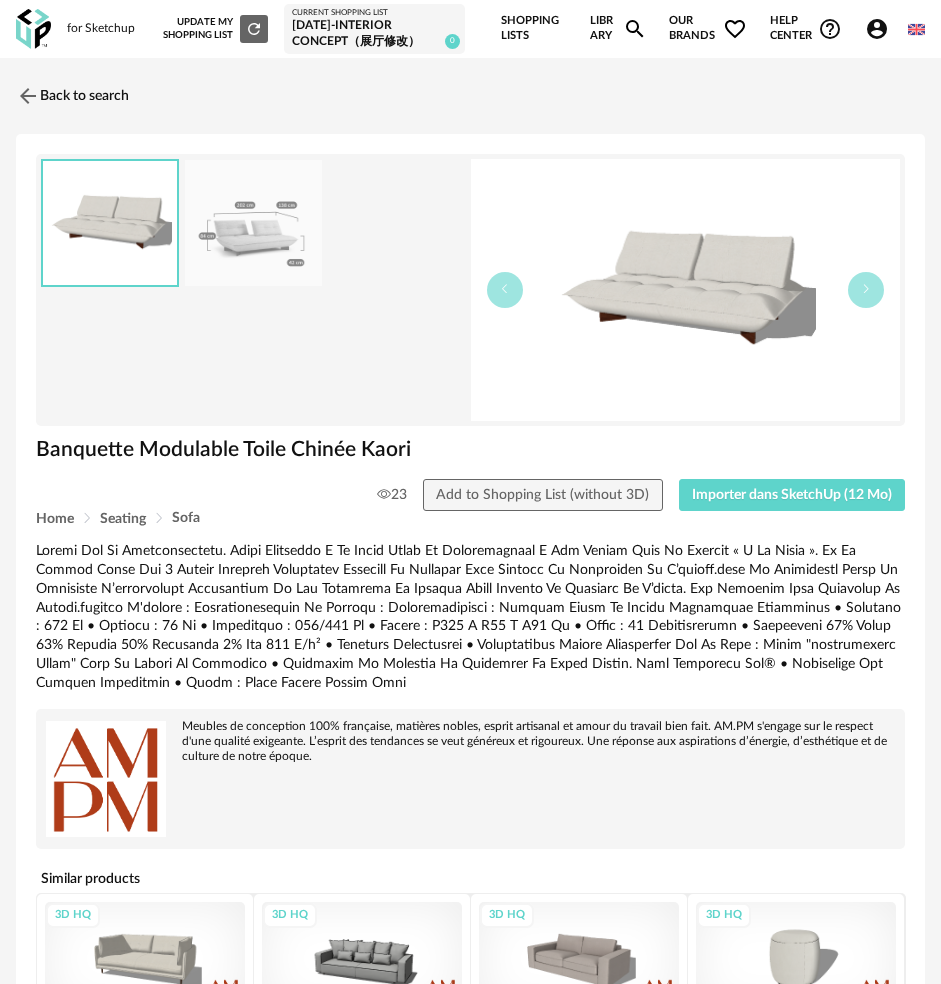 click at bounding box center (253, 290) 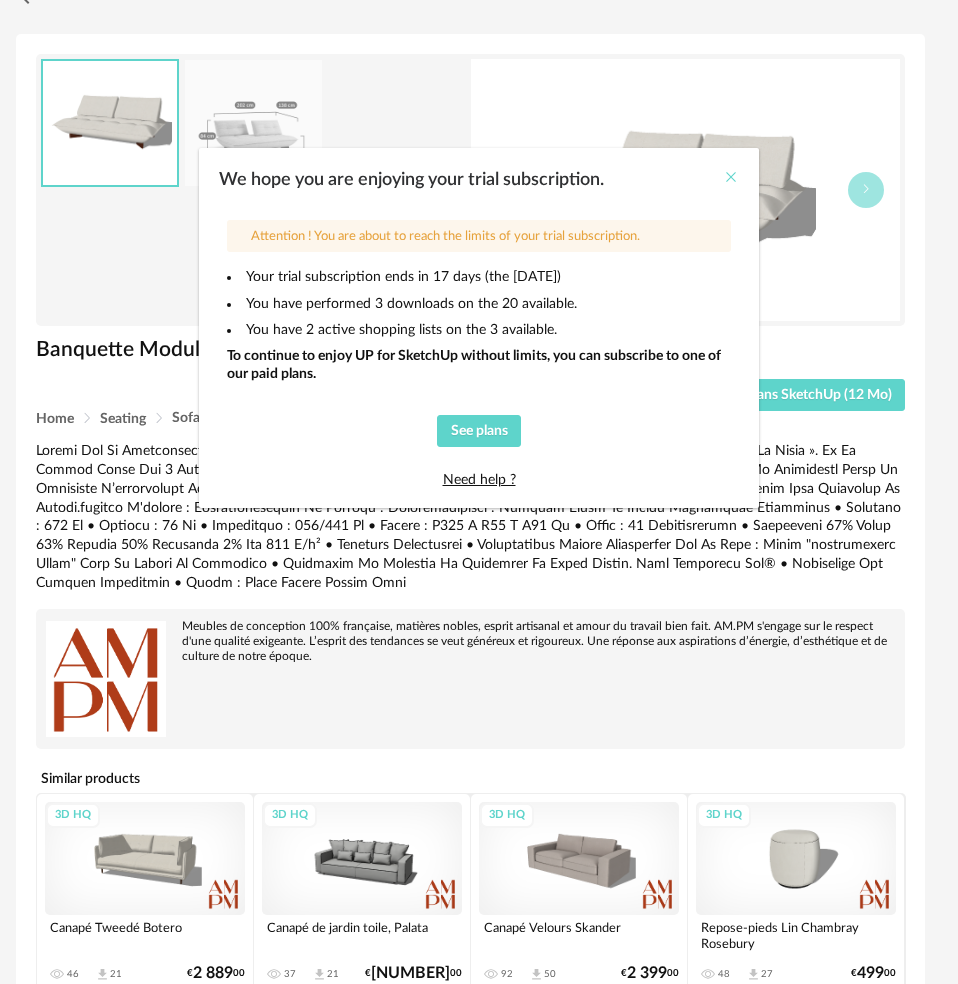 click at bounding box center (731, 177) 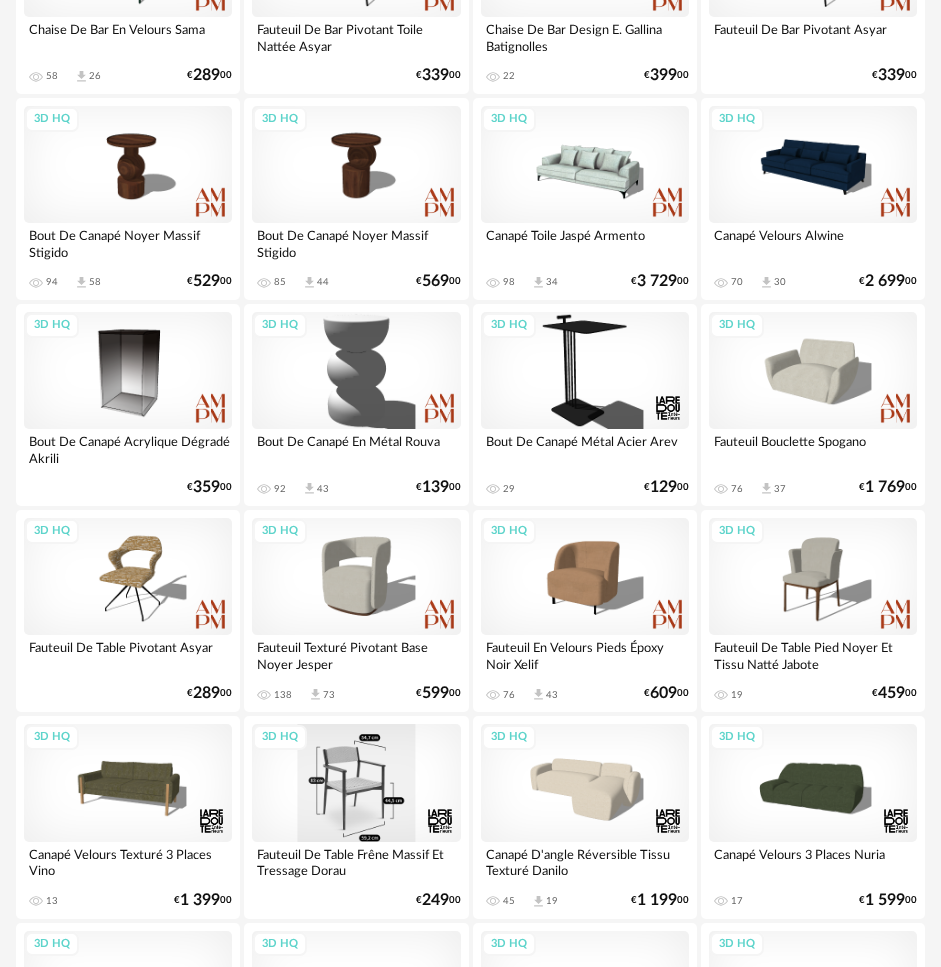 scroll, scrollTop: 2800, scrollLeft: 0, axis: vertical 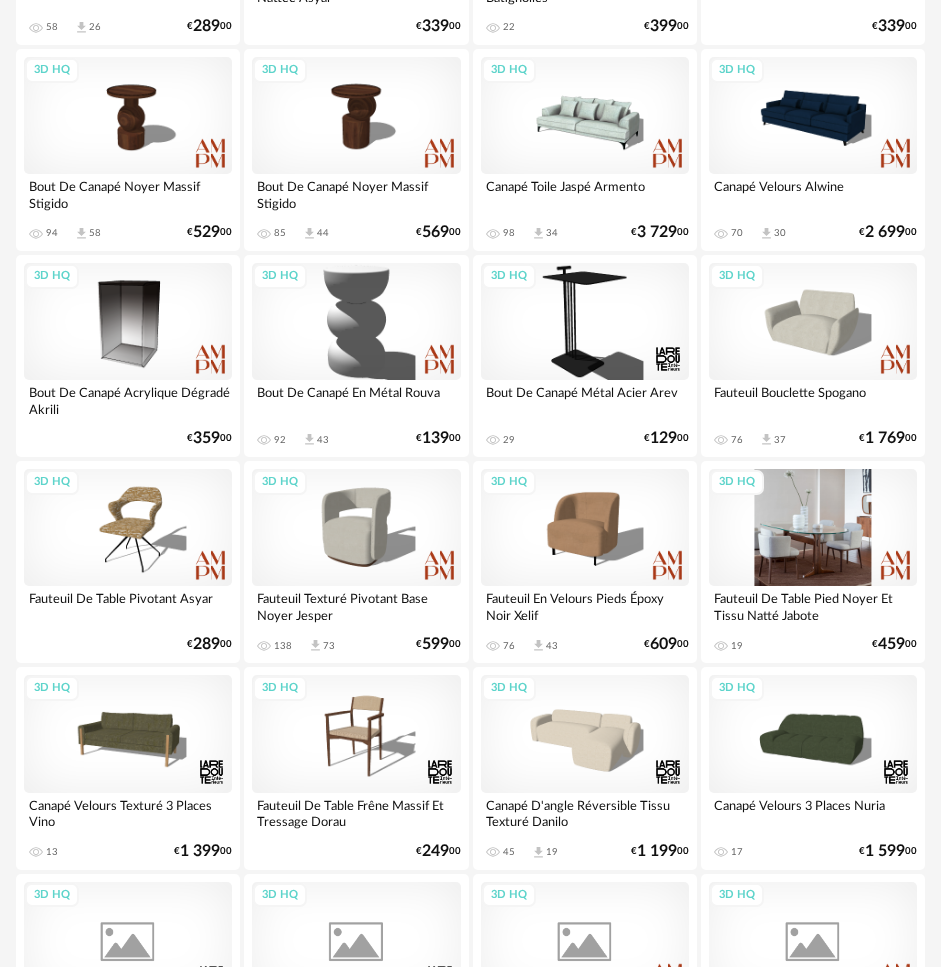 click on "3D HQ" at bounding box center (813, 527) 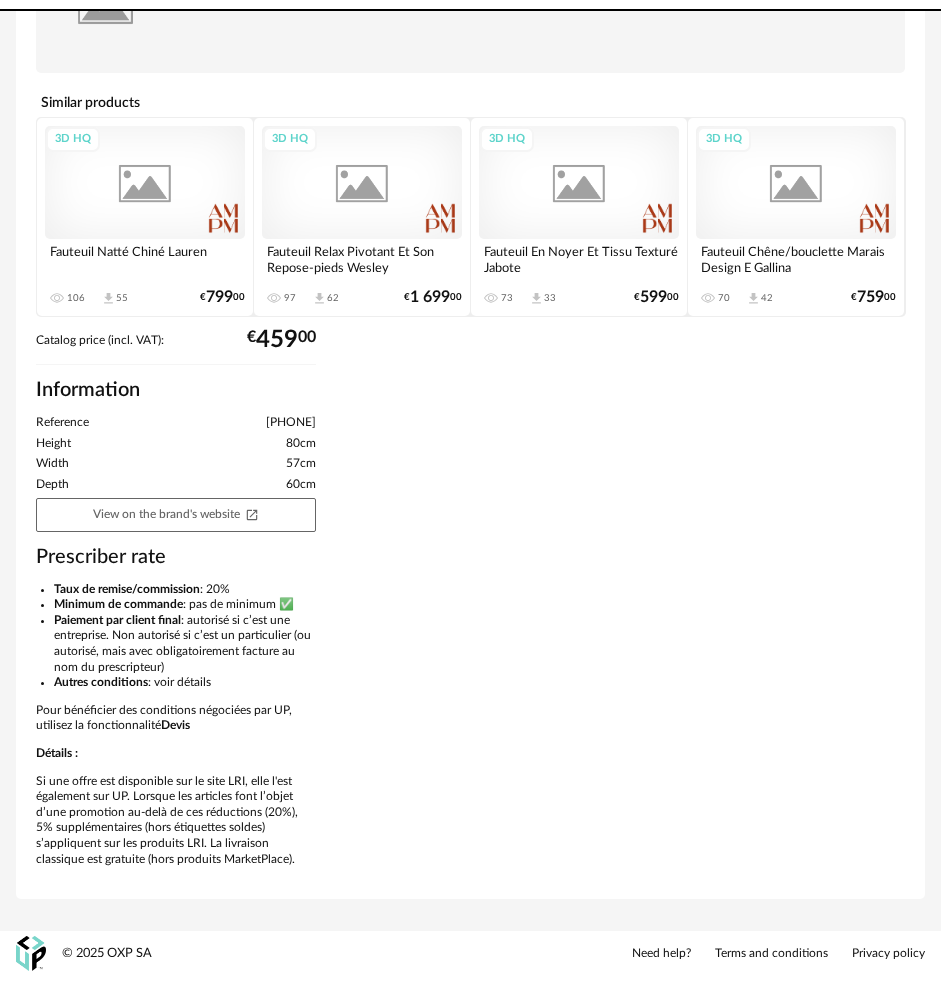 scroll, scrollTop: 0, scrollLeft: 0, axis: both 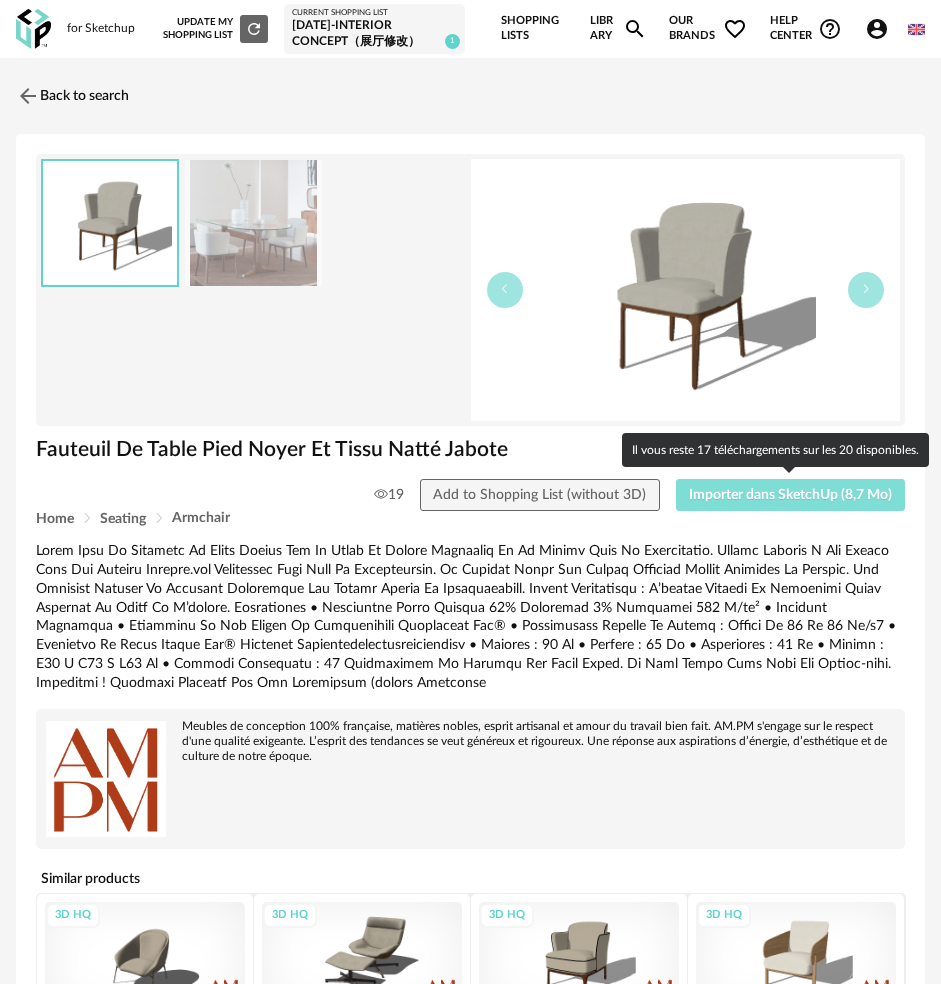 click on "Importer dans SketchUp (8,7 Mo)" at bounding box center (790, 495) 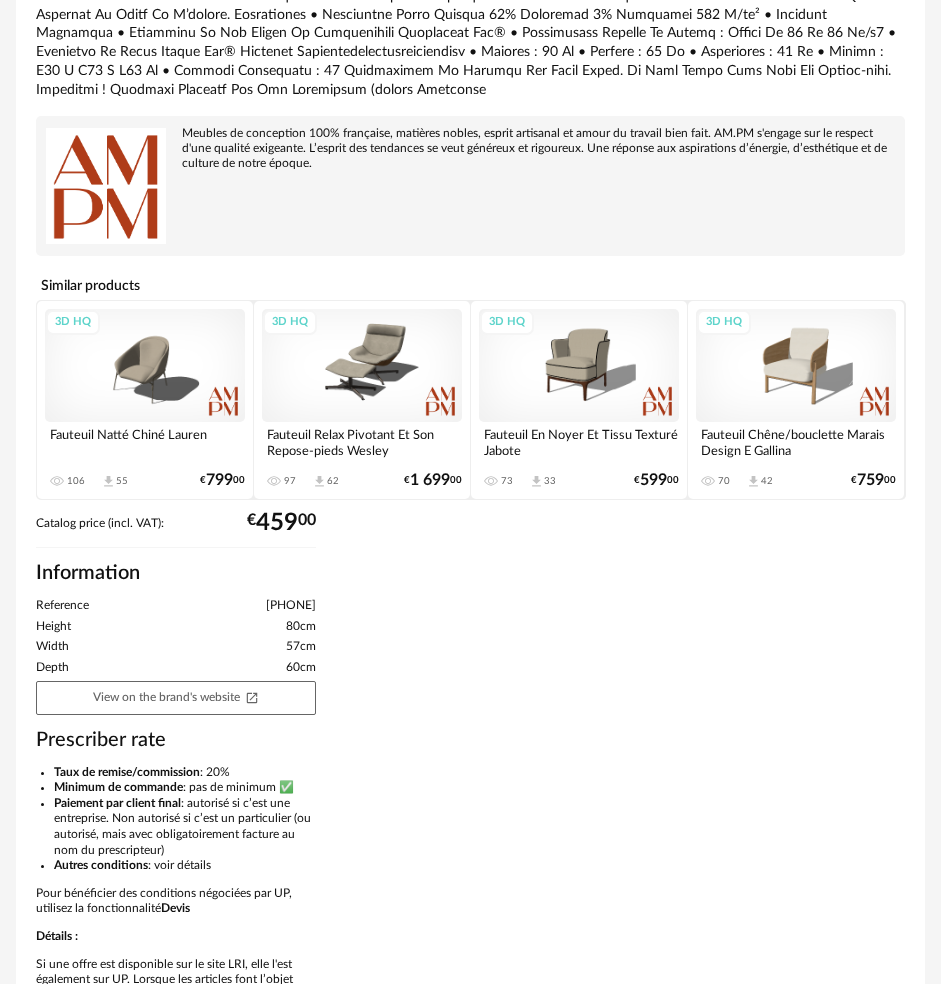 scroll, scrollTop: 600, scrollLeft: 0, axis: vertical 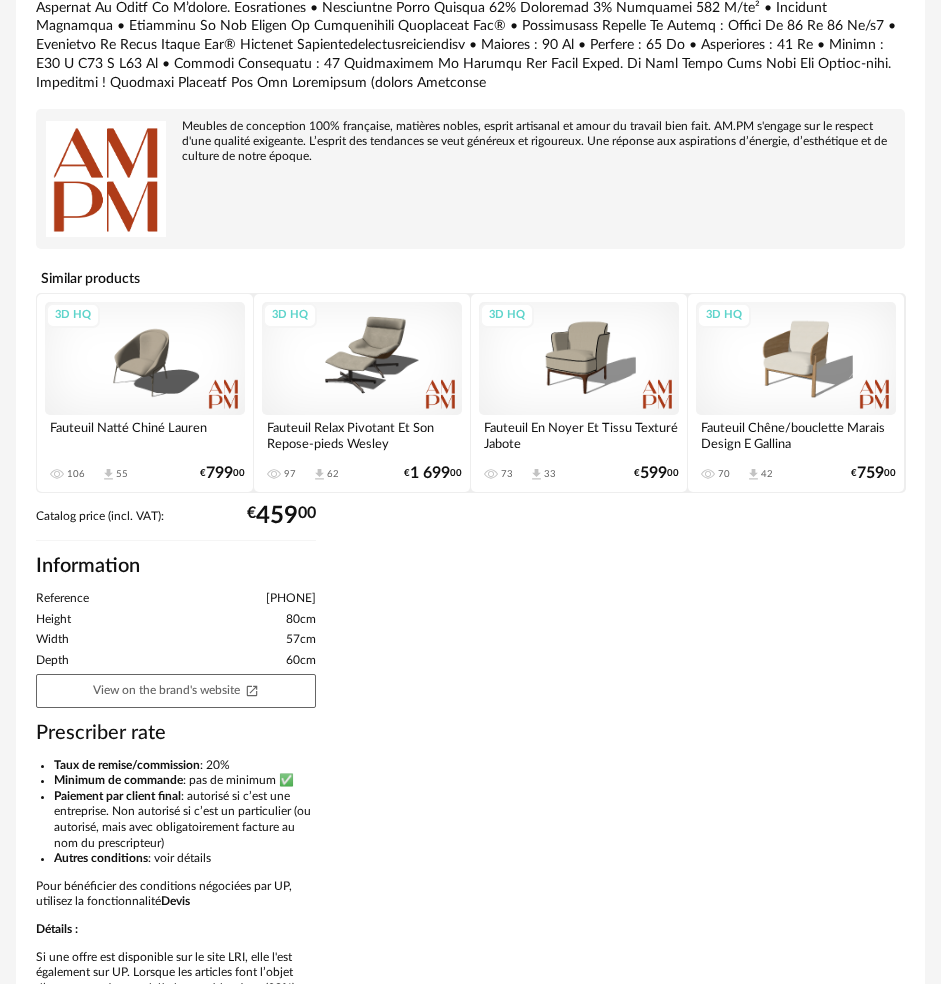 type 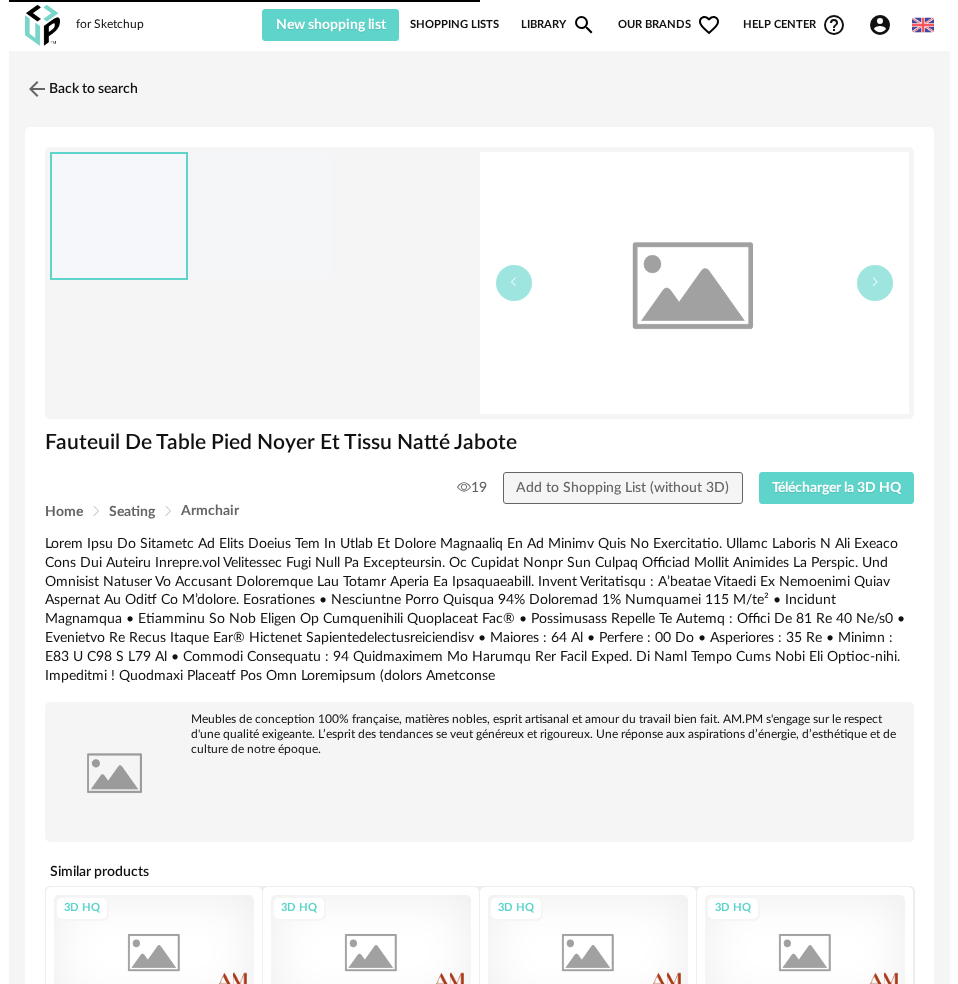 scroll, scrollTop: 0, scrollLeft: 0, axis: both 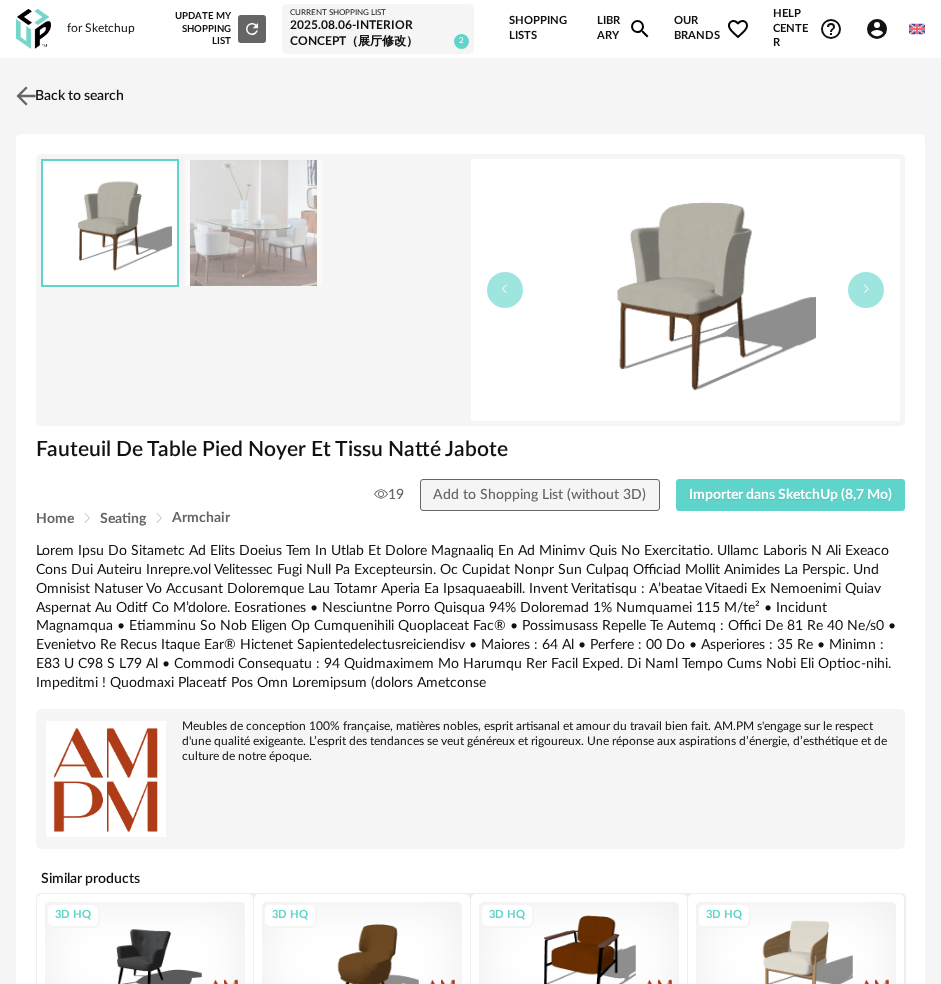 click at bounding box center [26, 95] 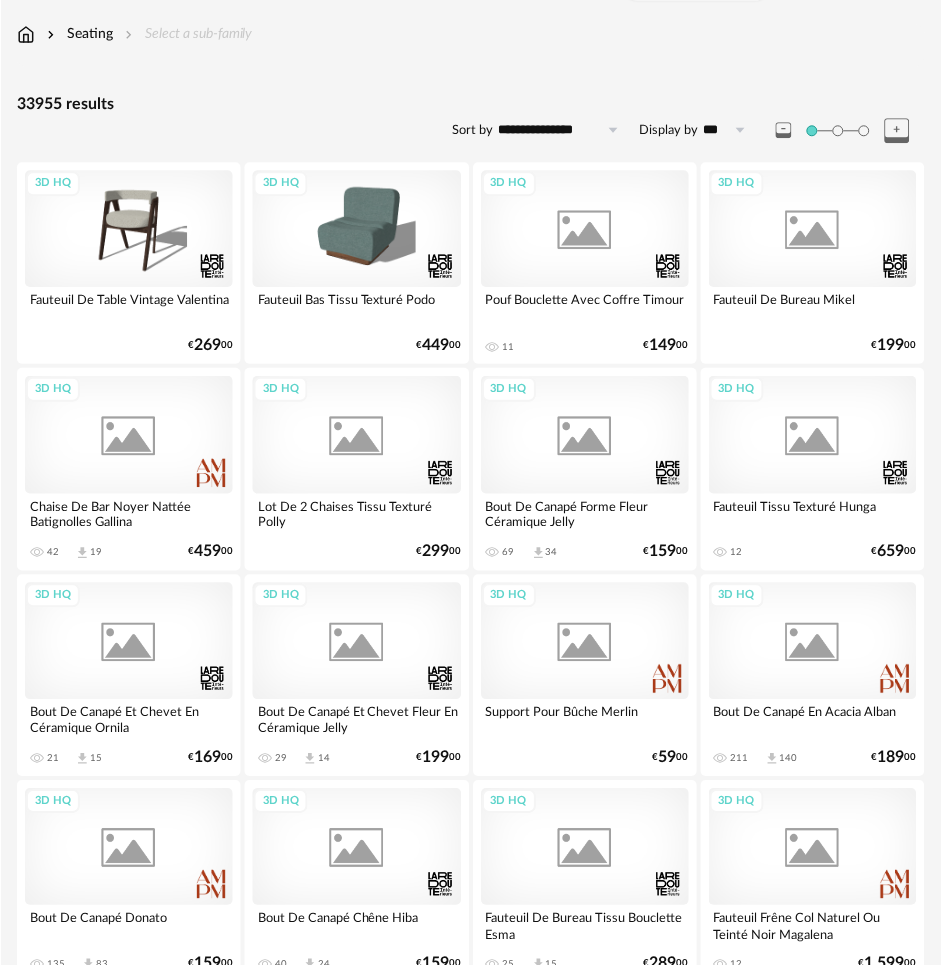 scroll, scrollTop: 0, scrollLeft: 0, axis: both 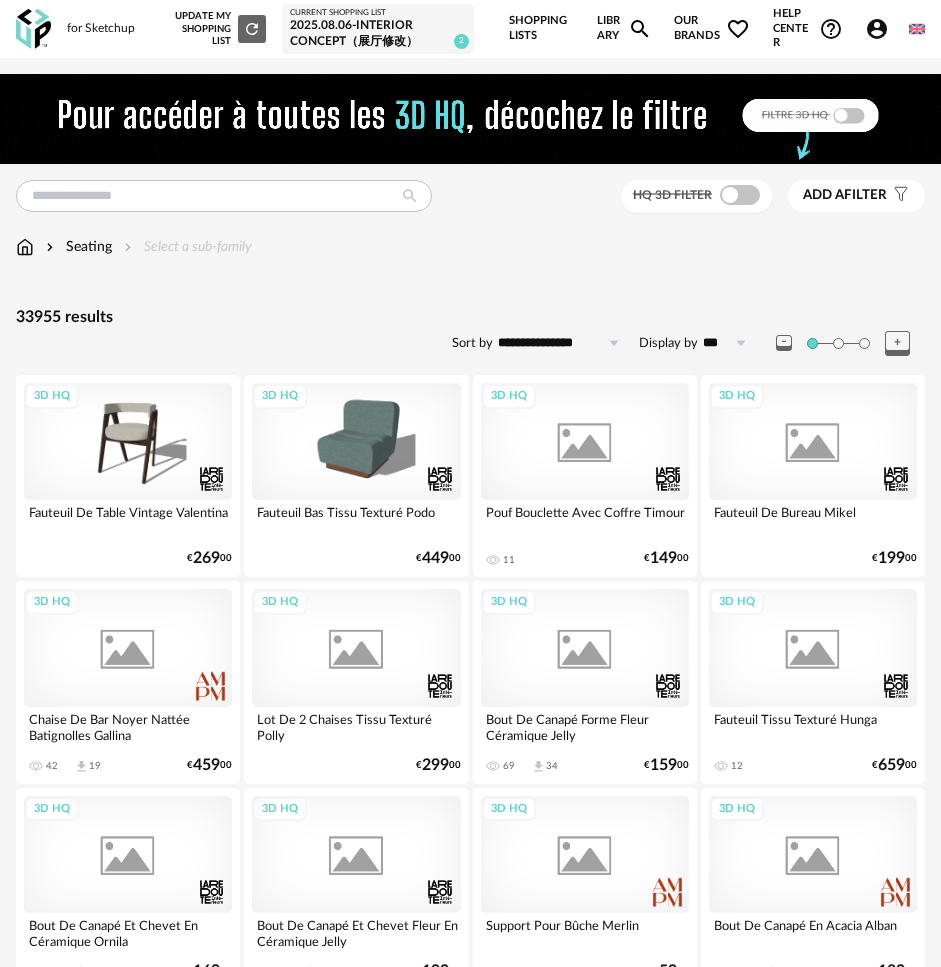 click on "**********" at bounding box center [470, 333] 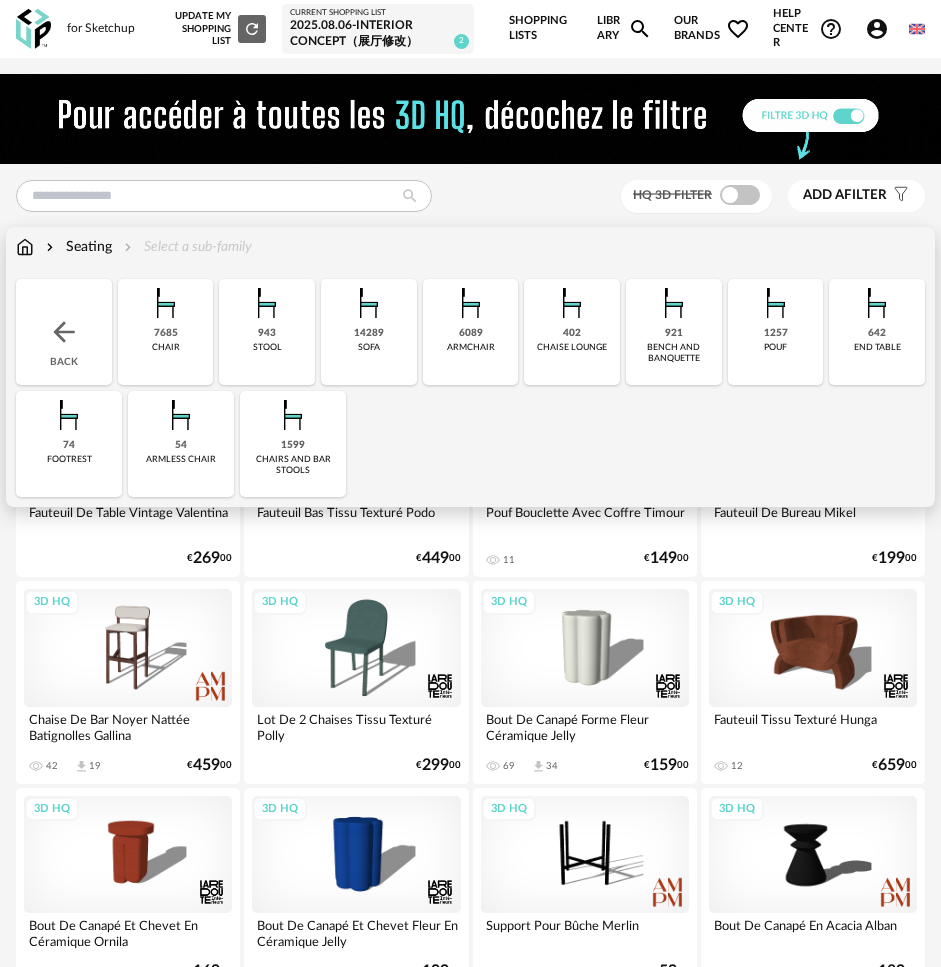 click on "Back" at bounding box center [64, 332] 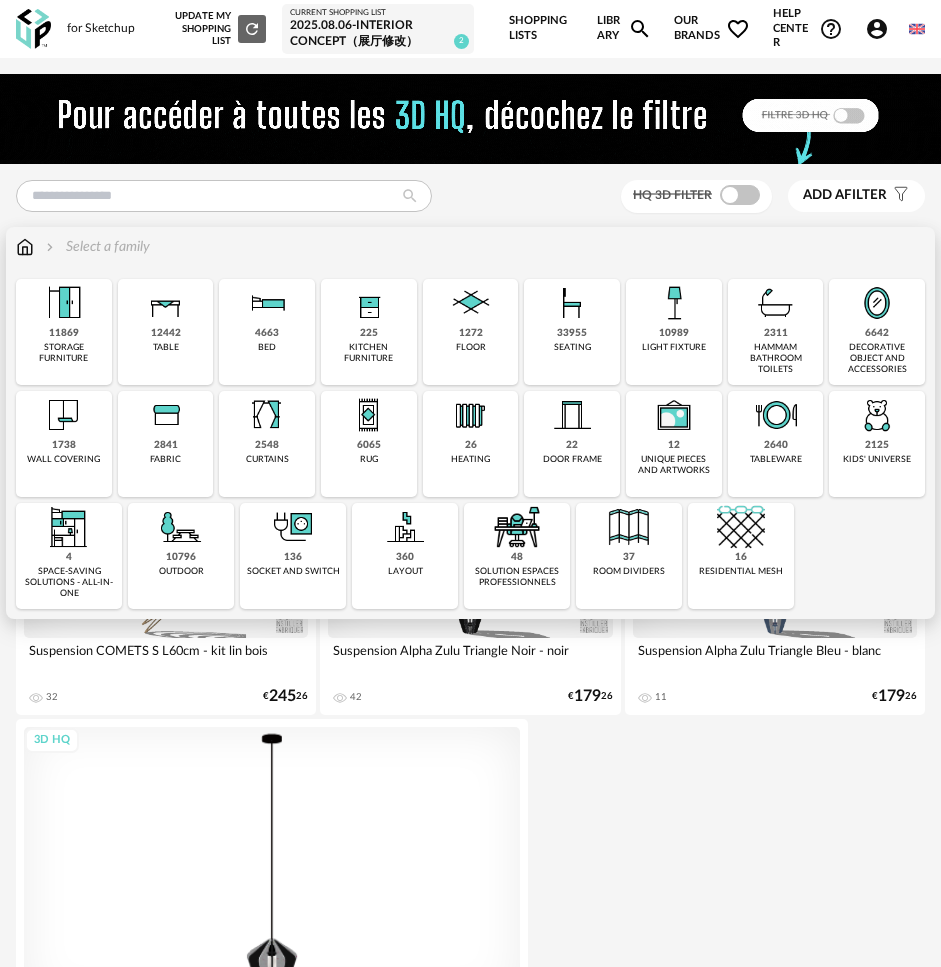 drag, startPoint x: 874, startPoint y: 431, endPoint x: 380, endPoint y: 363, distance: 498.6582 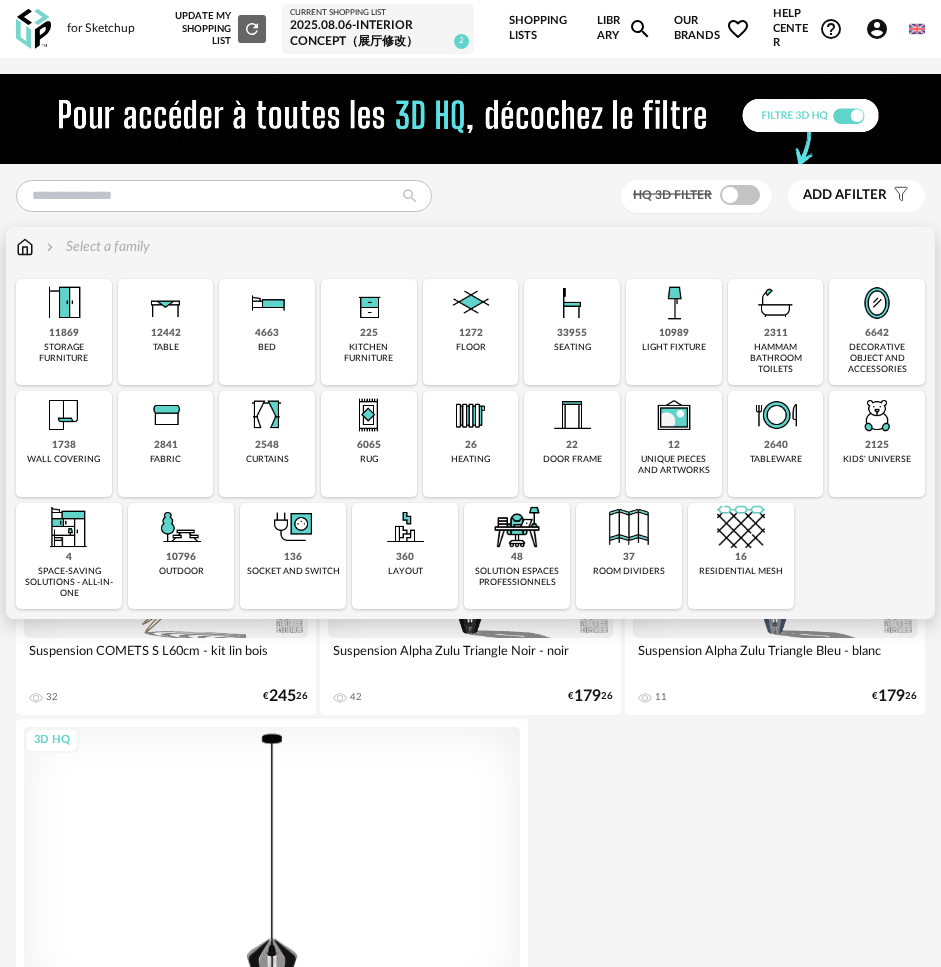 click at bounding box center [877, 415] 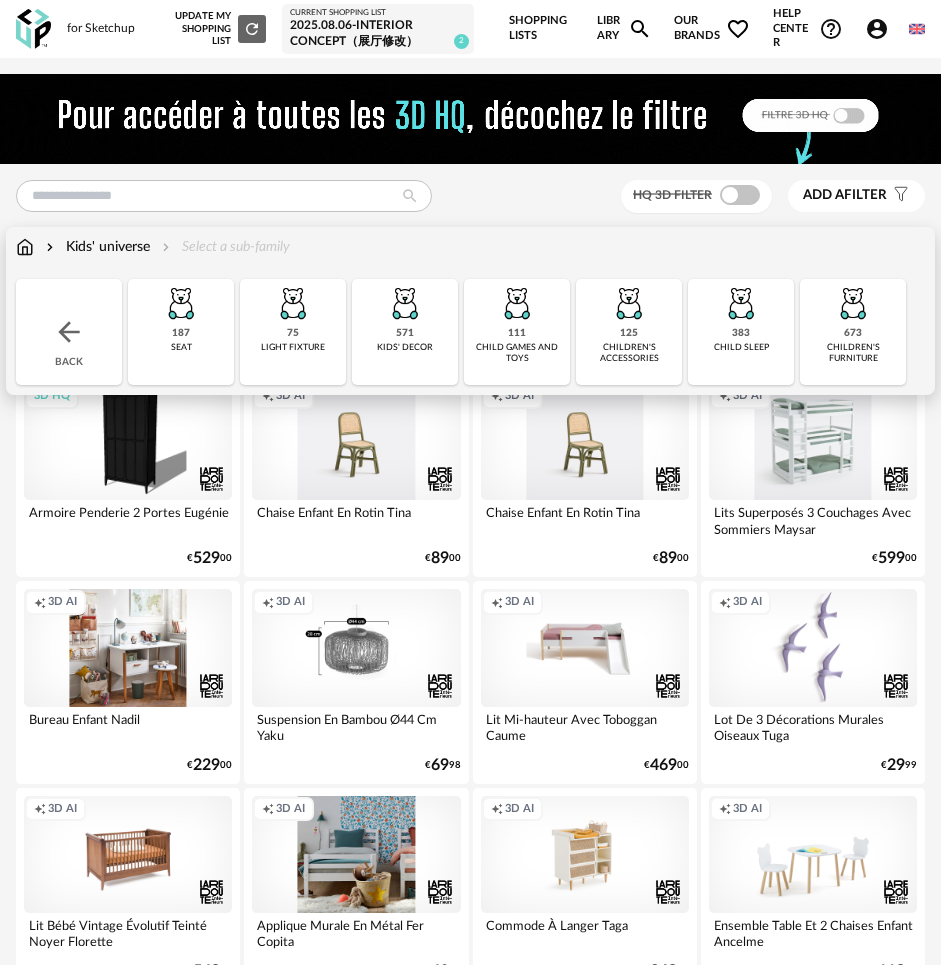 click at bounding box center [69, 332] 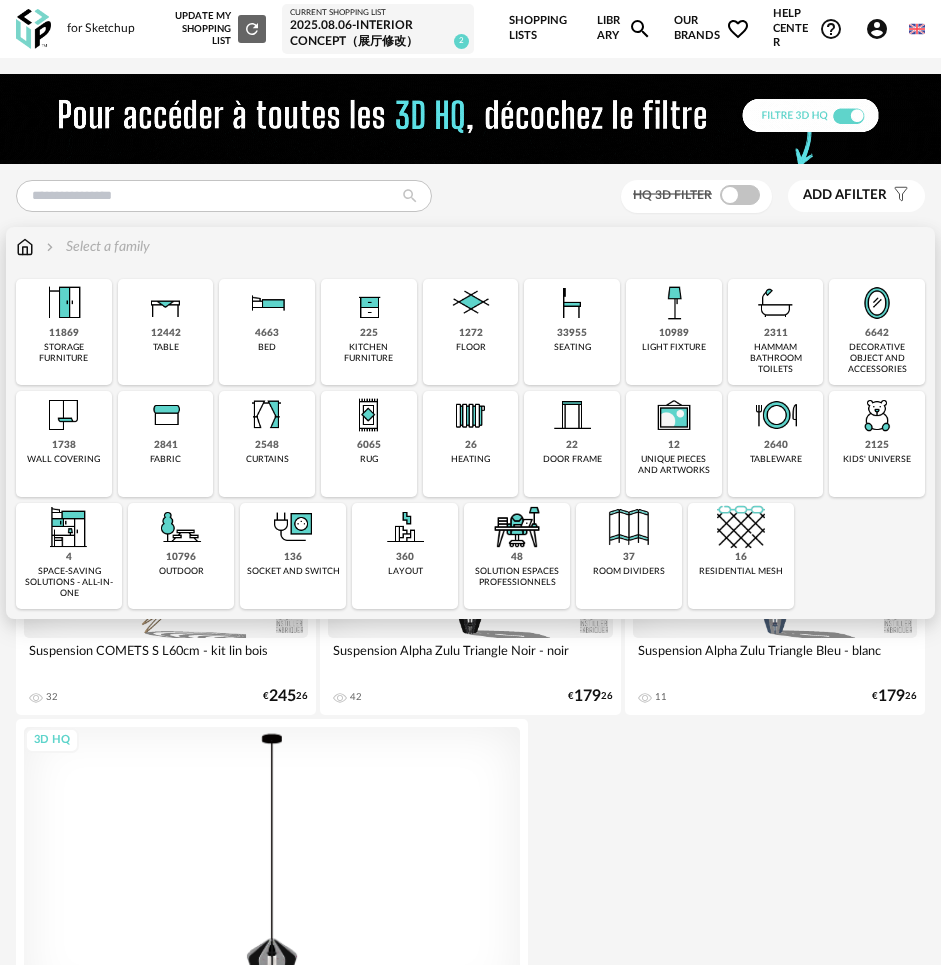 click on "12442" at bounding box center [166, 333] 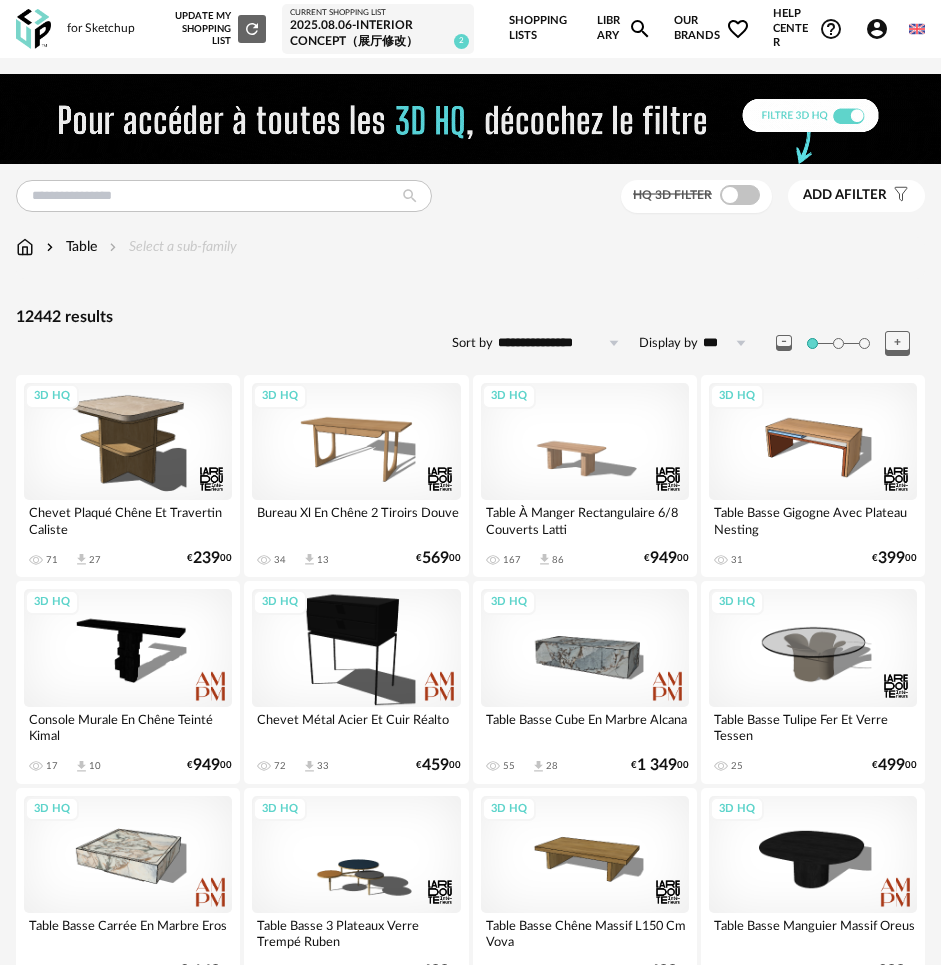 click on "Table
Select a sub-family" at bounding box center [470, 247] 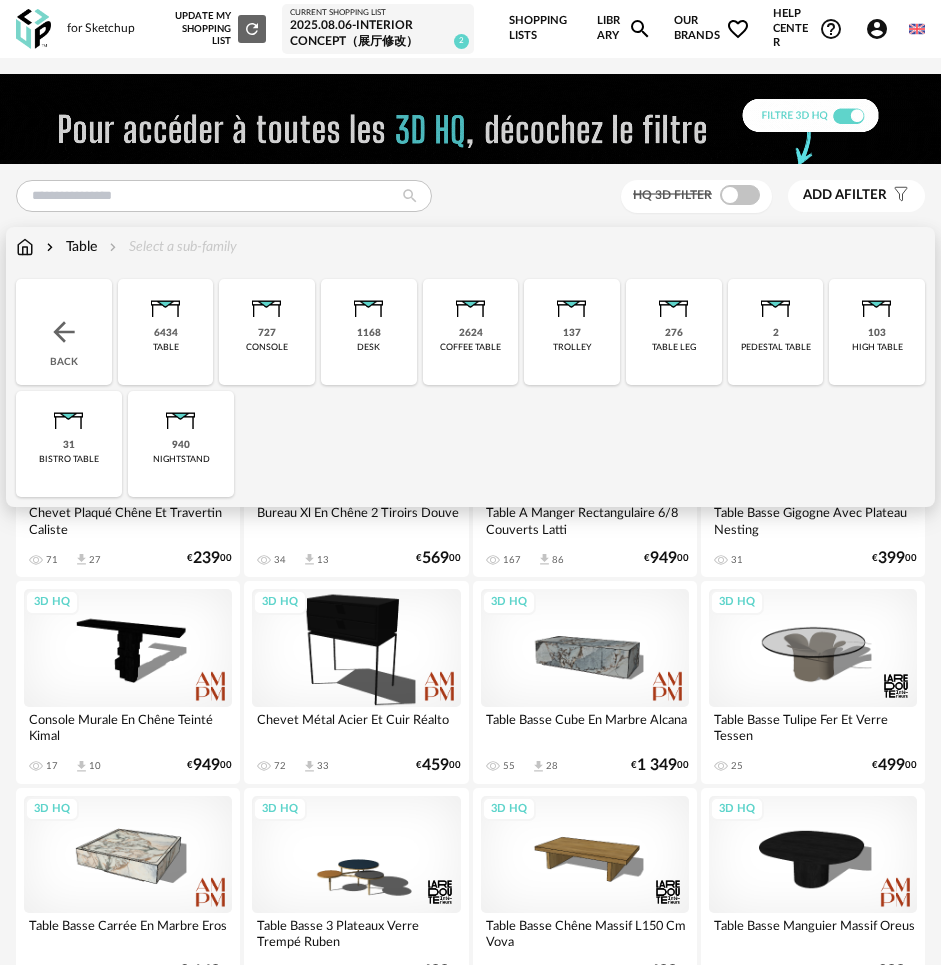 click on "2
pedestal table" at bounding box center (776, 332) 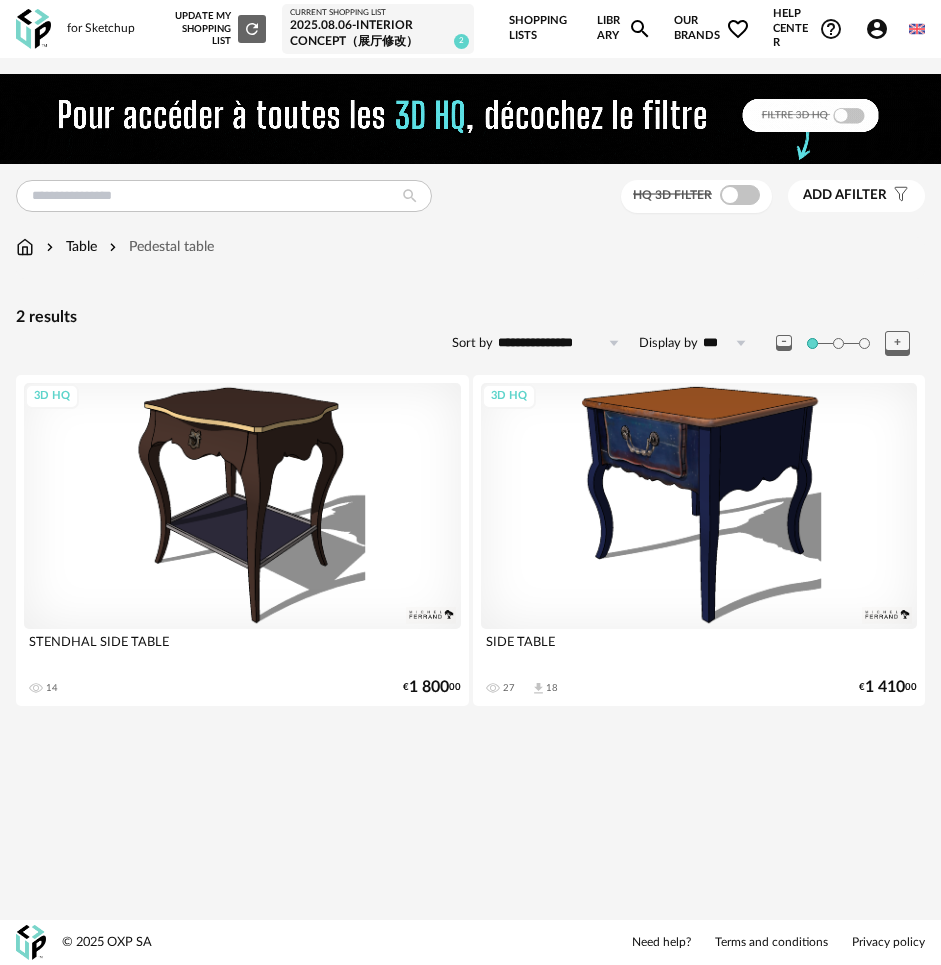 scroll, scrollTop: 0, scrollLeft: 0, axis: both 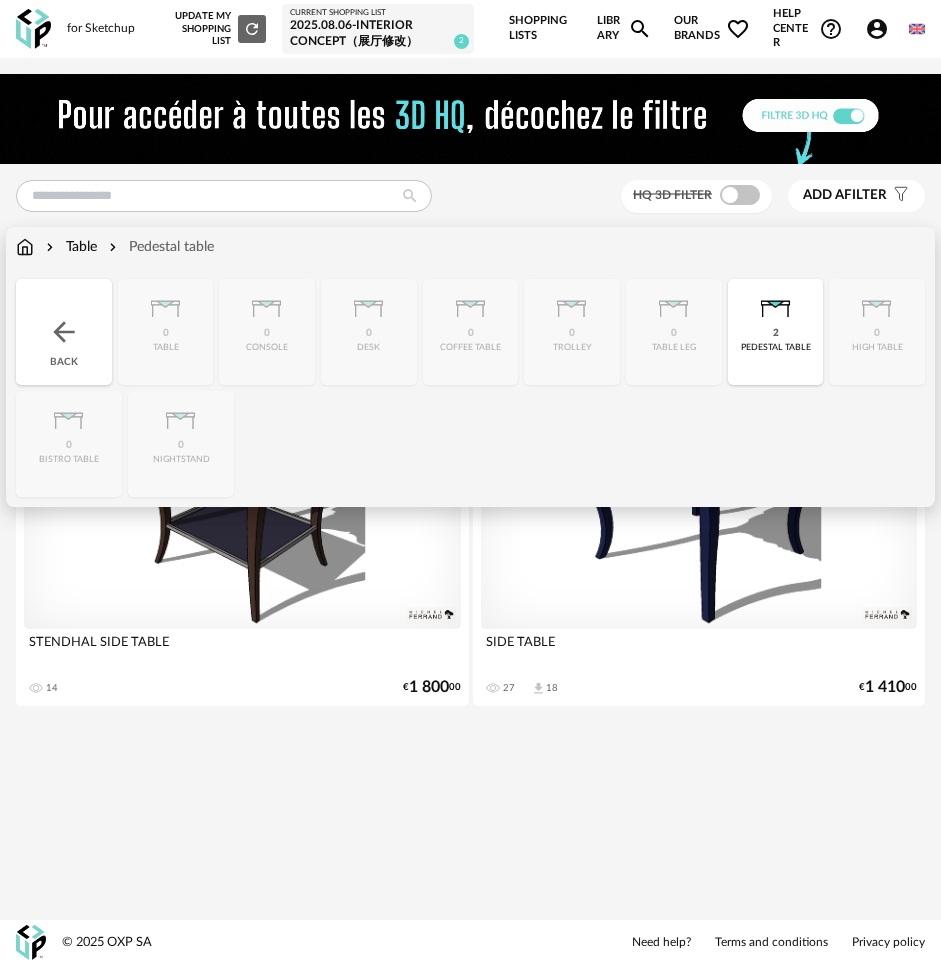 click on "Close icon
Back
0
table
0
console
0
desk
0
coffee table
0
trolley
0
table leg
2
pedestal table
0
high table
0
bistro table
0
nightstand" at bounding box center [470, 388] 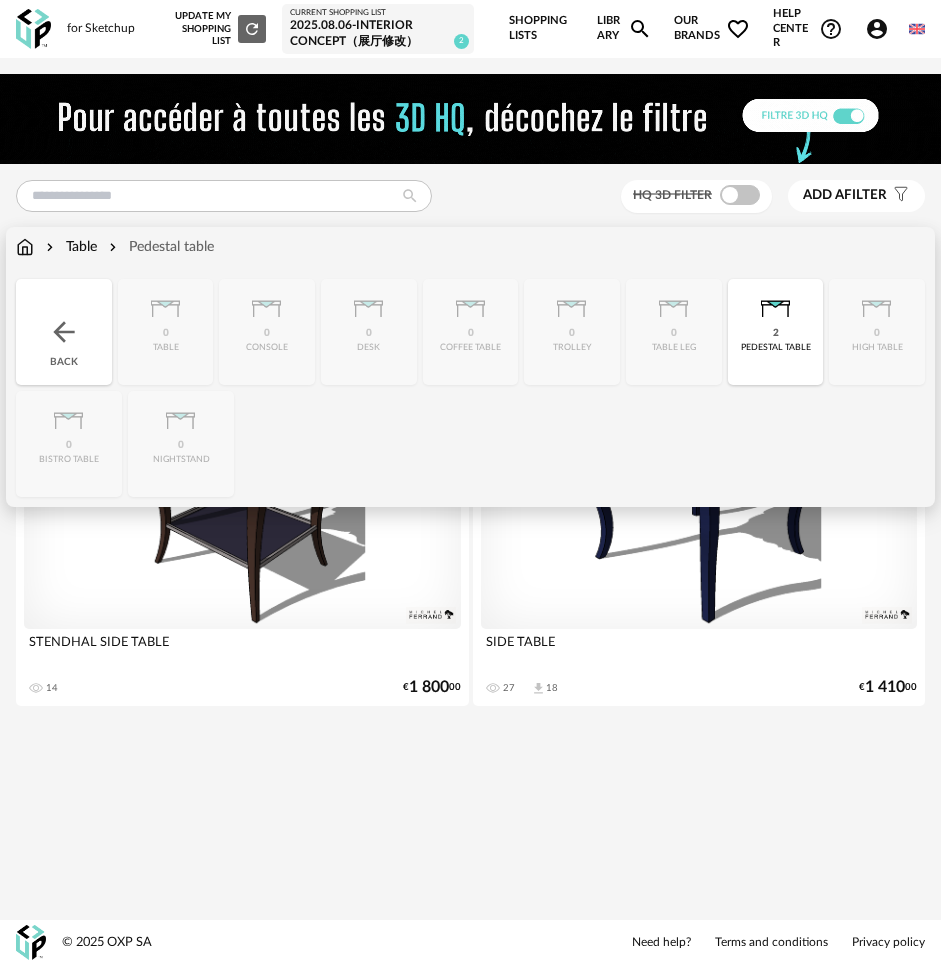click on "Table" at bounding box center (69, 247) 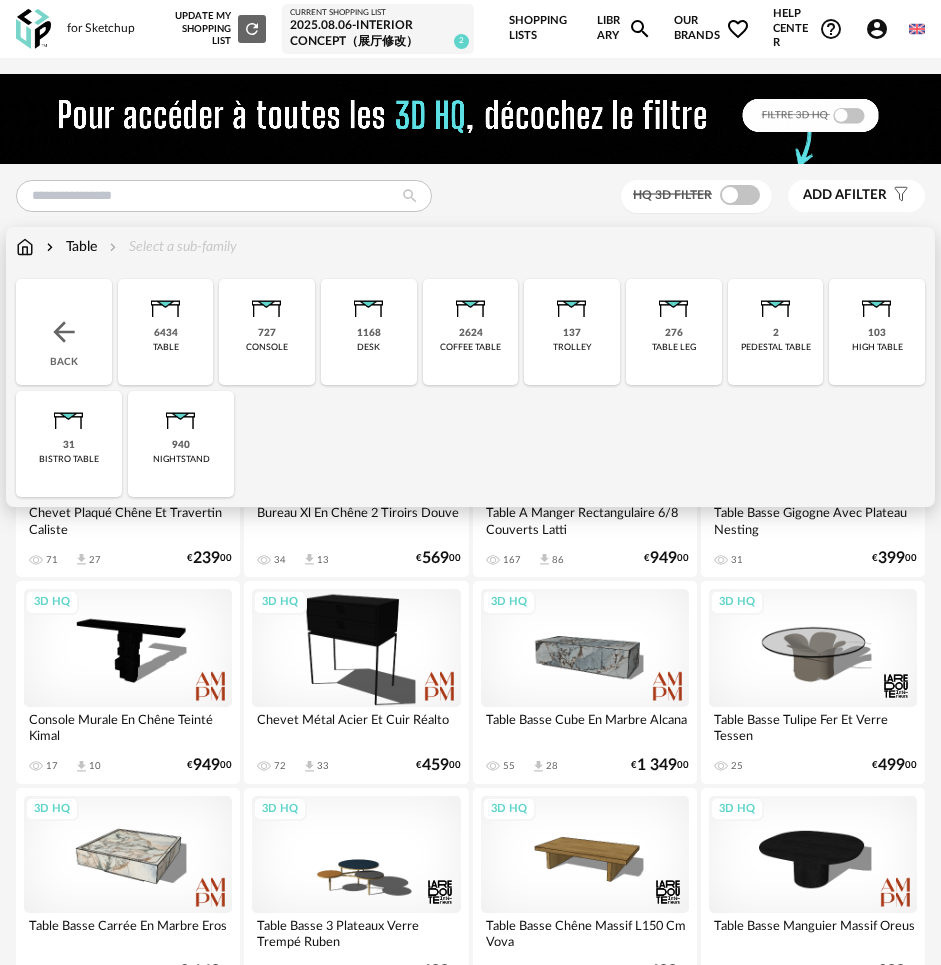 click on "727" at bounding box center (267, 333) 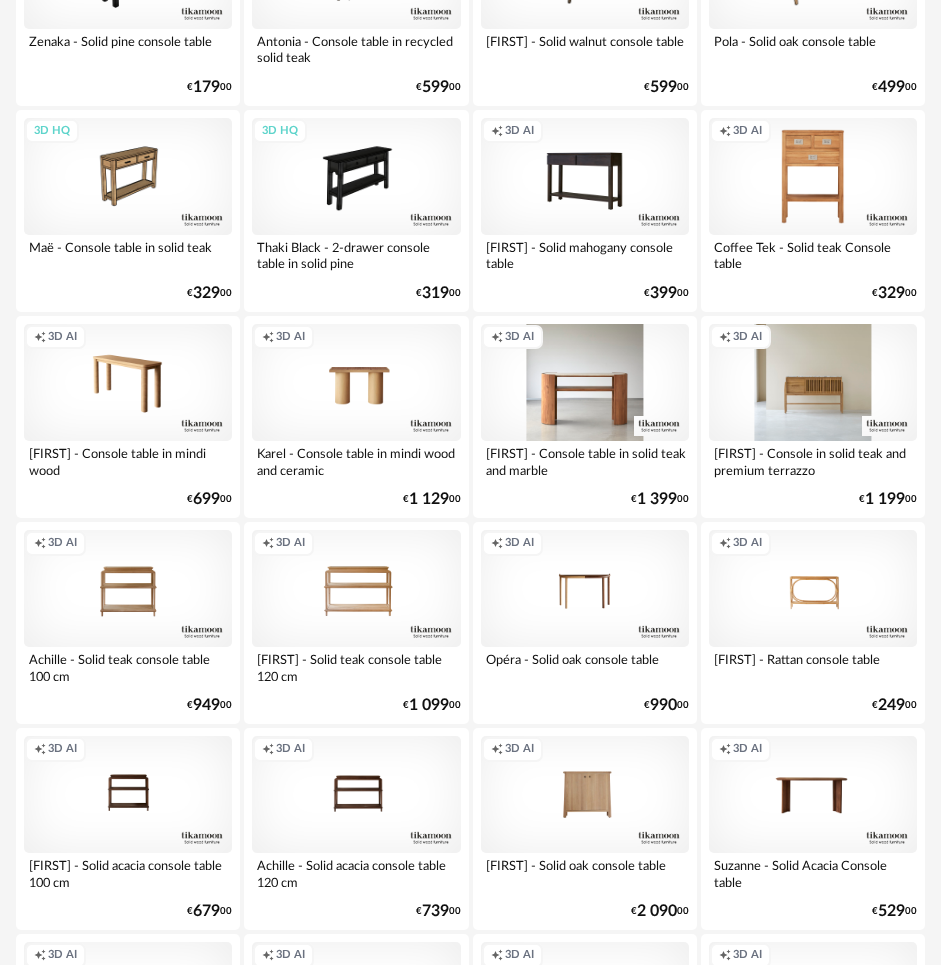scroll, scrollTop: 3900, scrollLeft: 0, axis: vertical 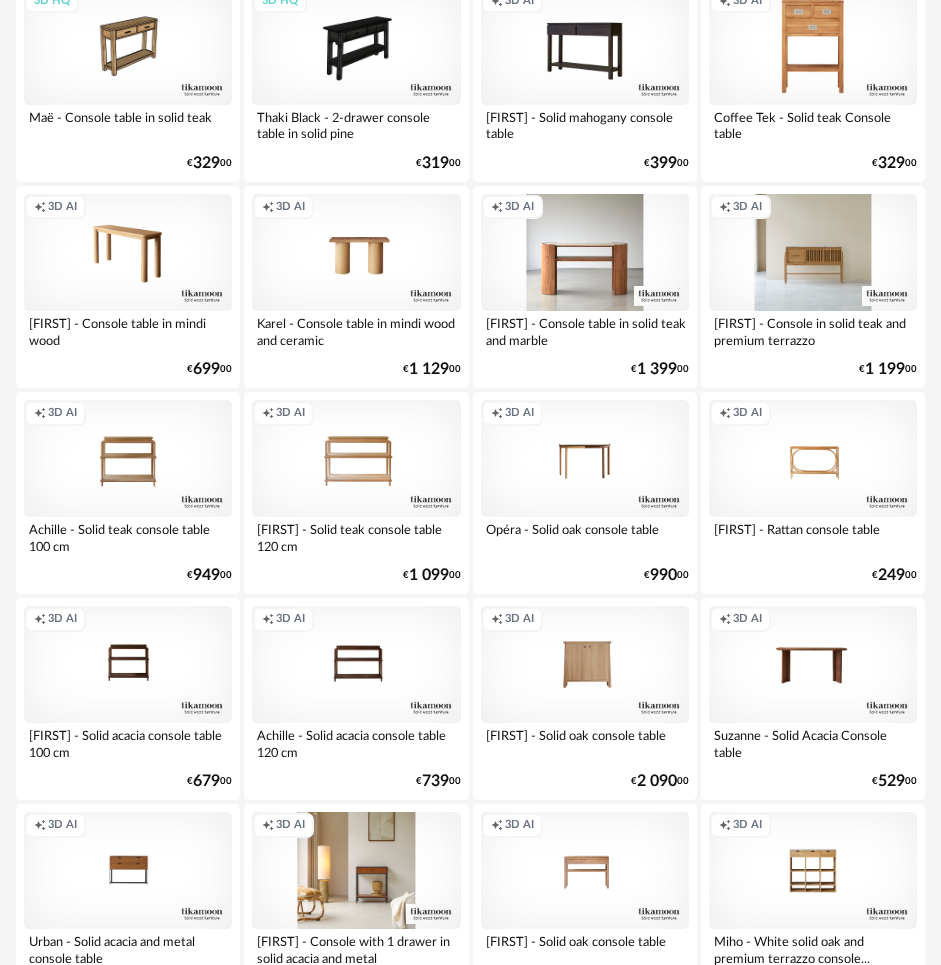 click on "**********" at bounding box center [470, -1059] 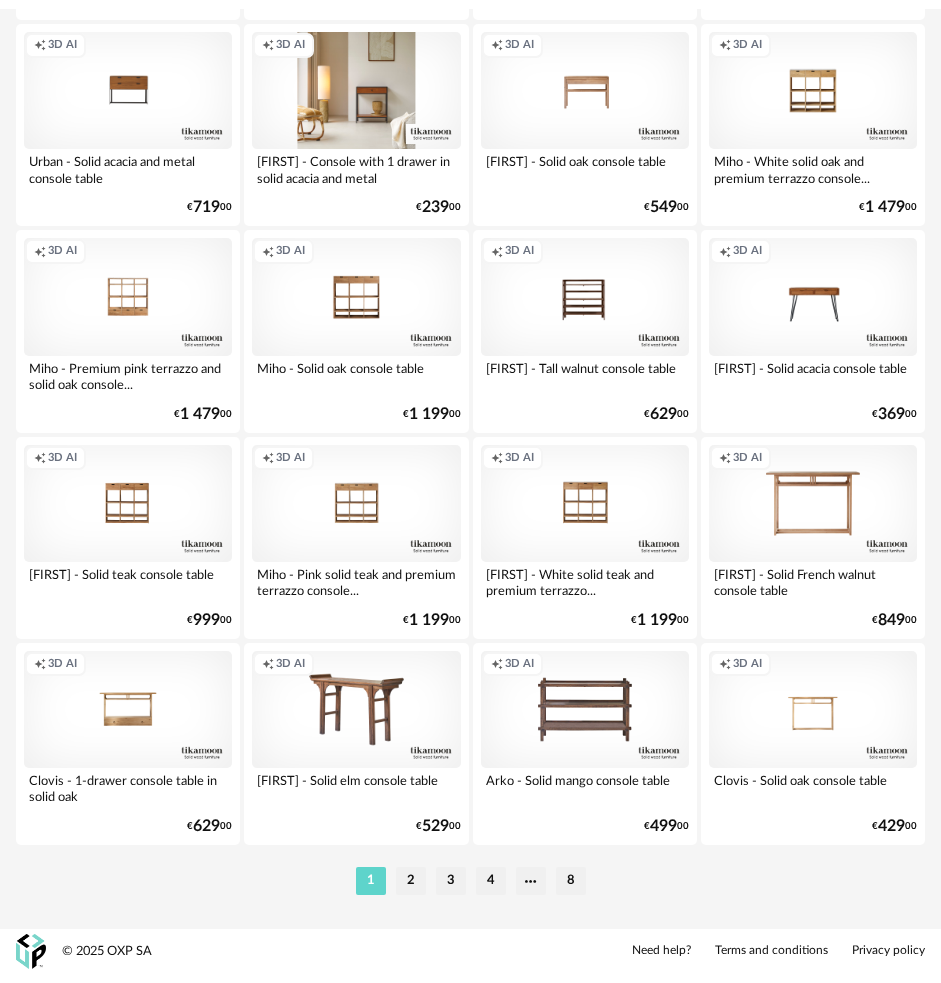 scroll, scrollTop: 4671, scrollLeft: 0, axis: vertical 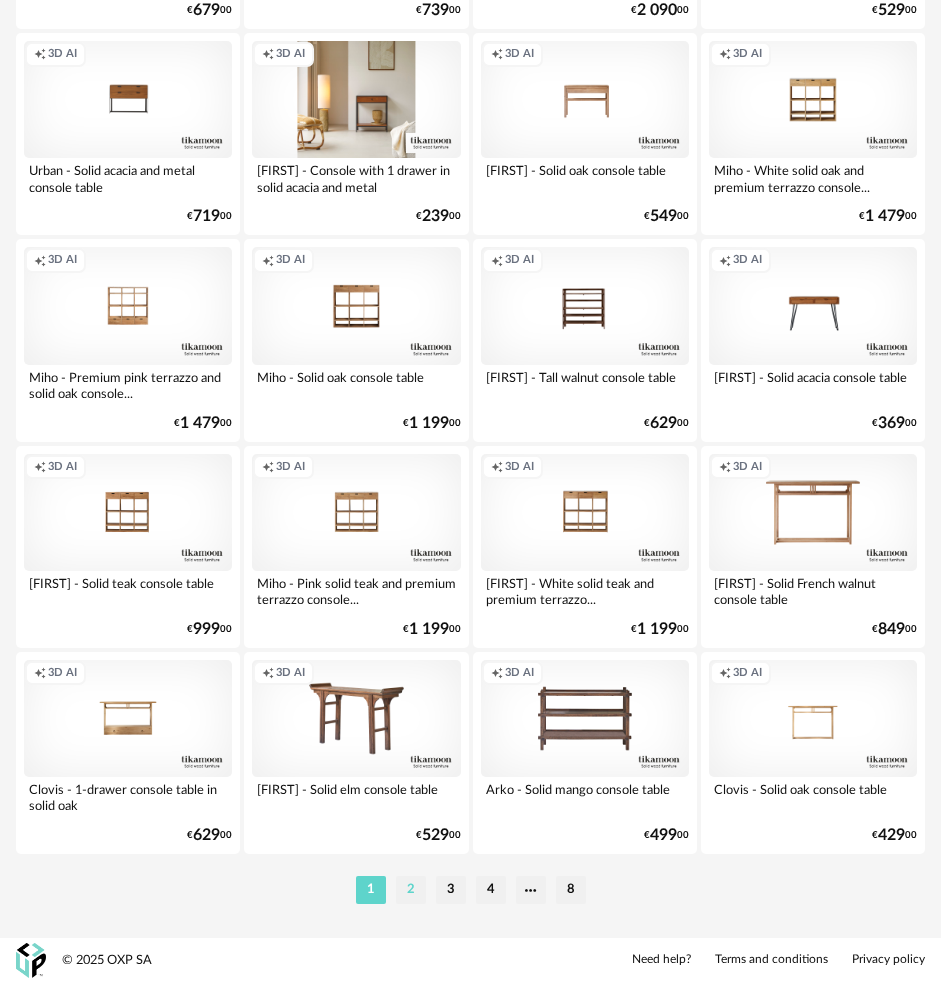 click on "2" at bounding box center (411, 890) 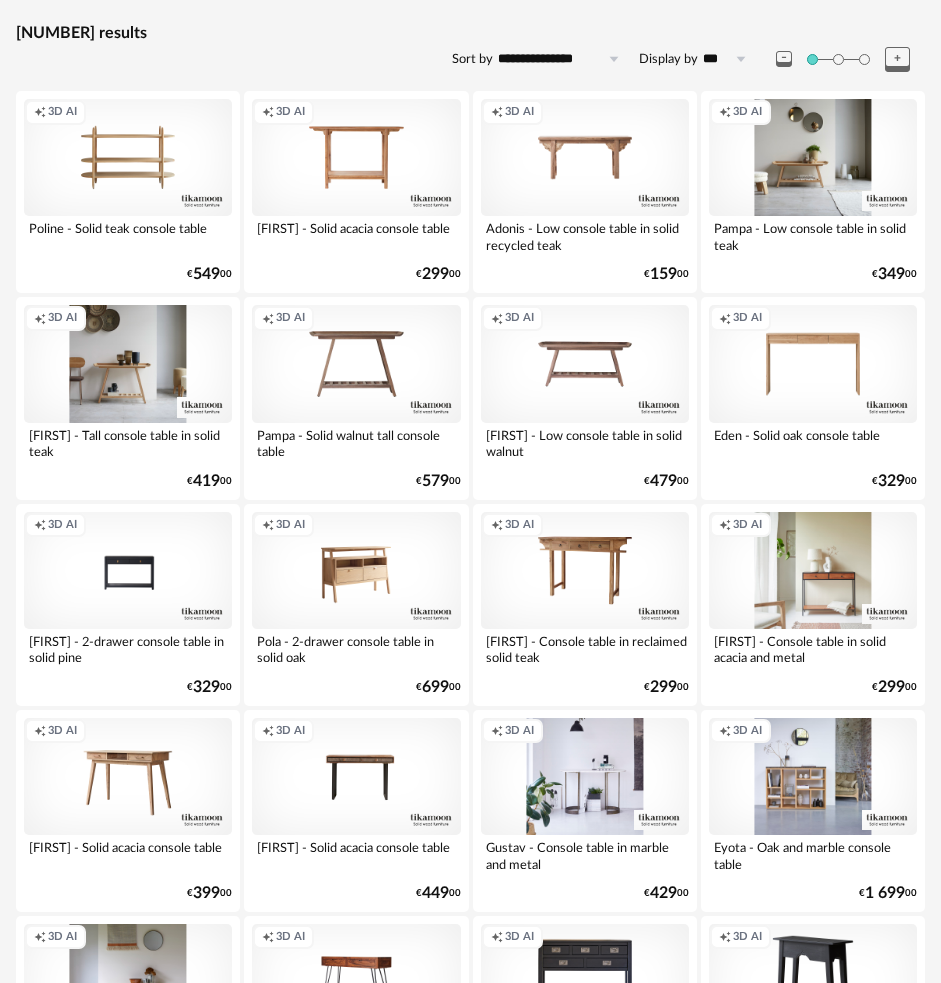 scroll, scrollTop: 300, scrollLeft: 0, axis: vertical 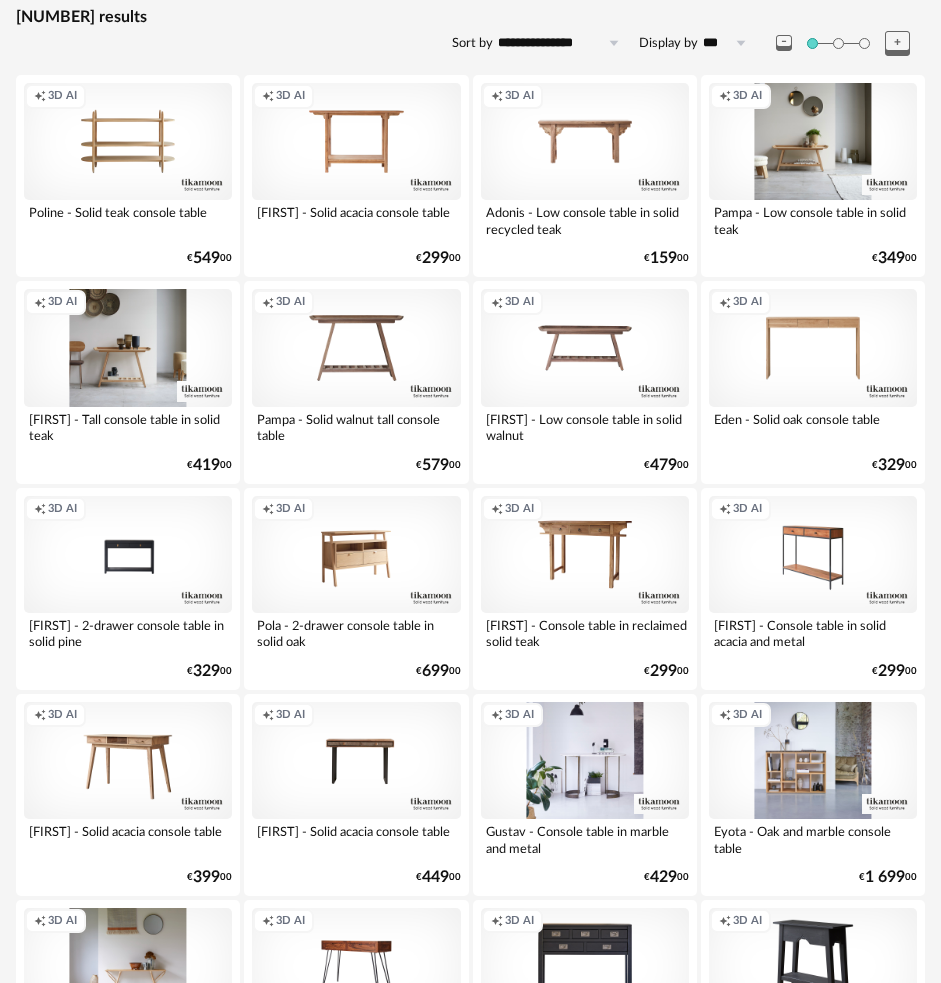 click on "**********" at bounding box center [470, 2541] 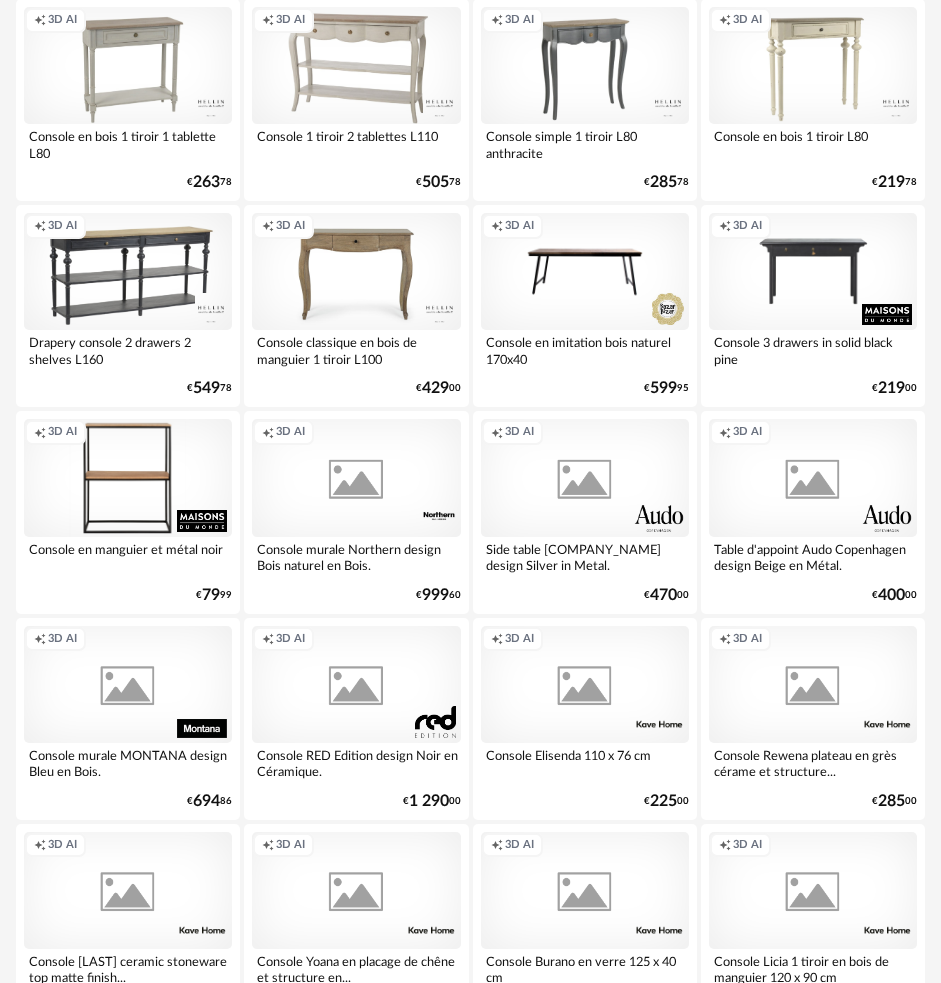 scroll, scrollTop: 4500, scrollLeft: 0, axis: vertical 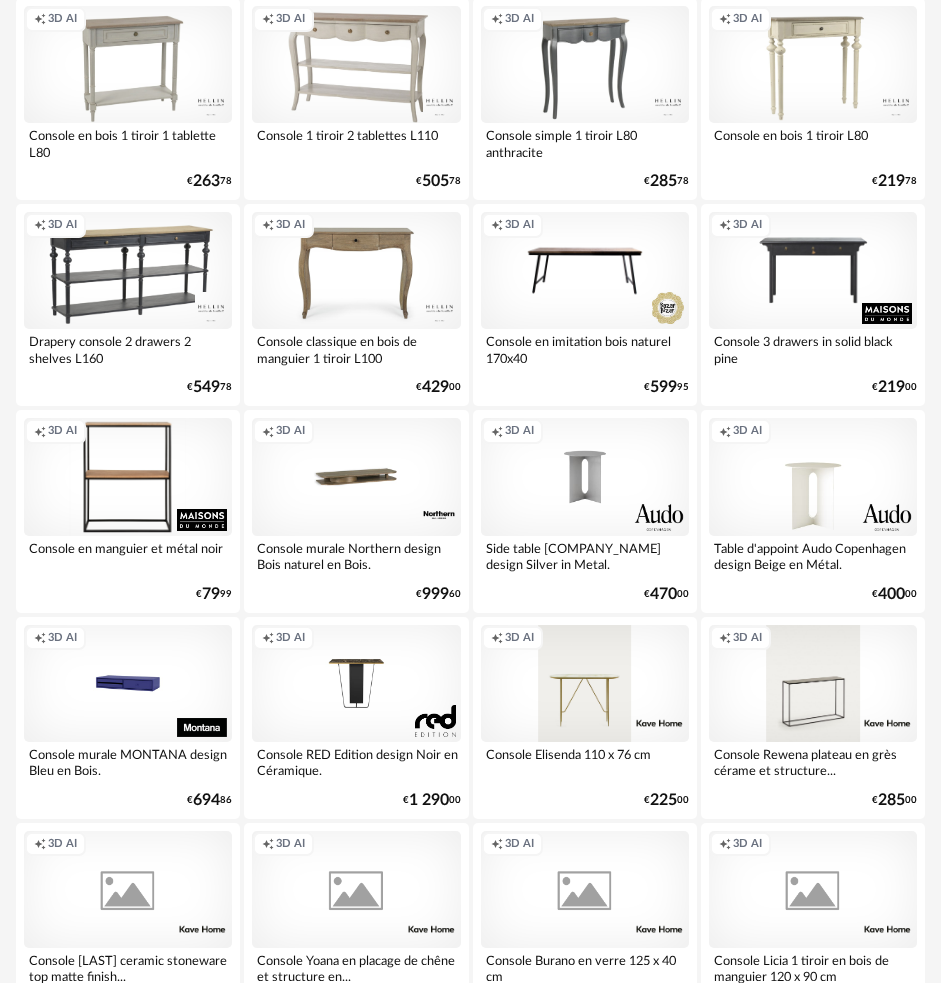 click on "**********" at bounding box center [470, -1659] 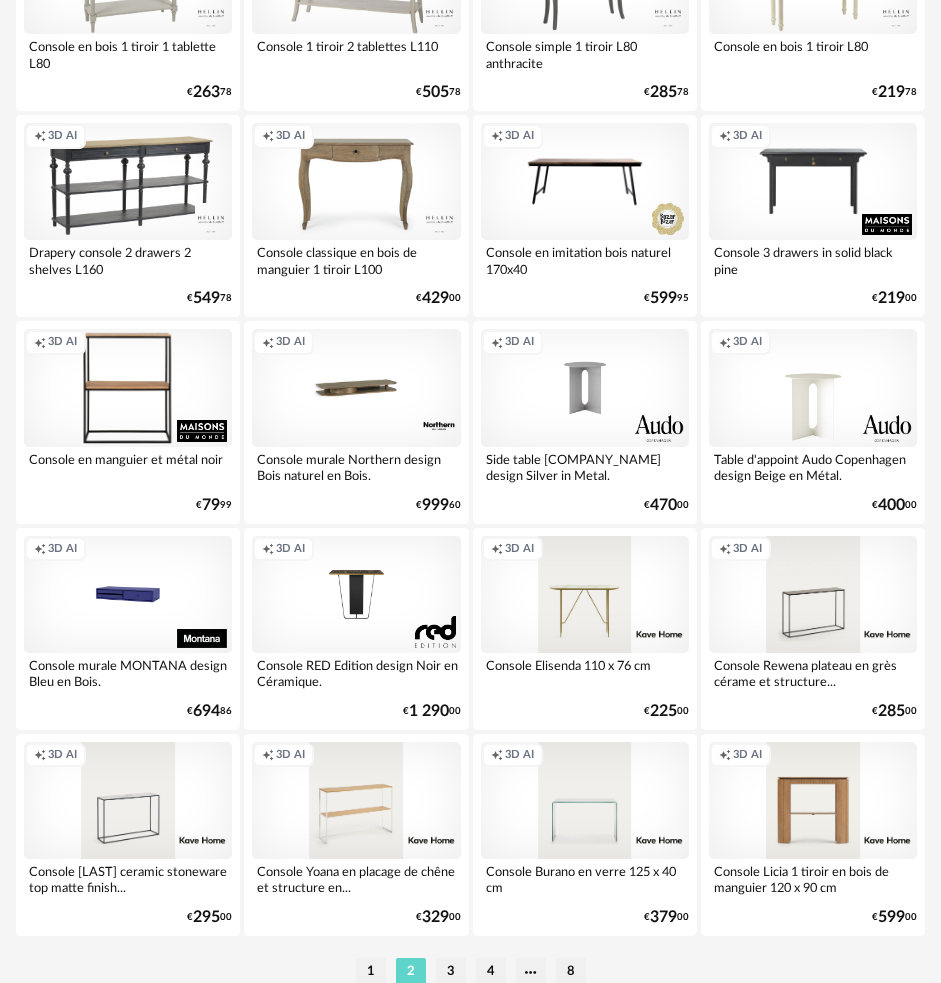 scroll, scrollTop: 4671, scrollLeft: 0, axis: vertical 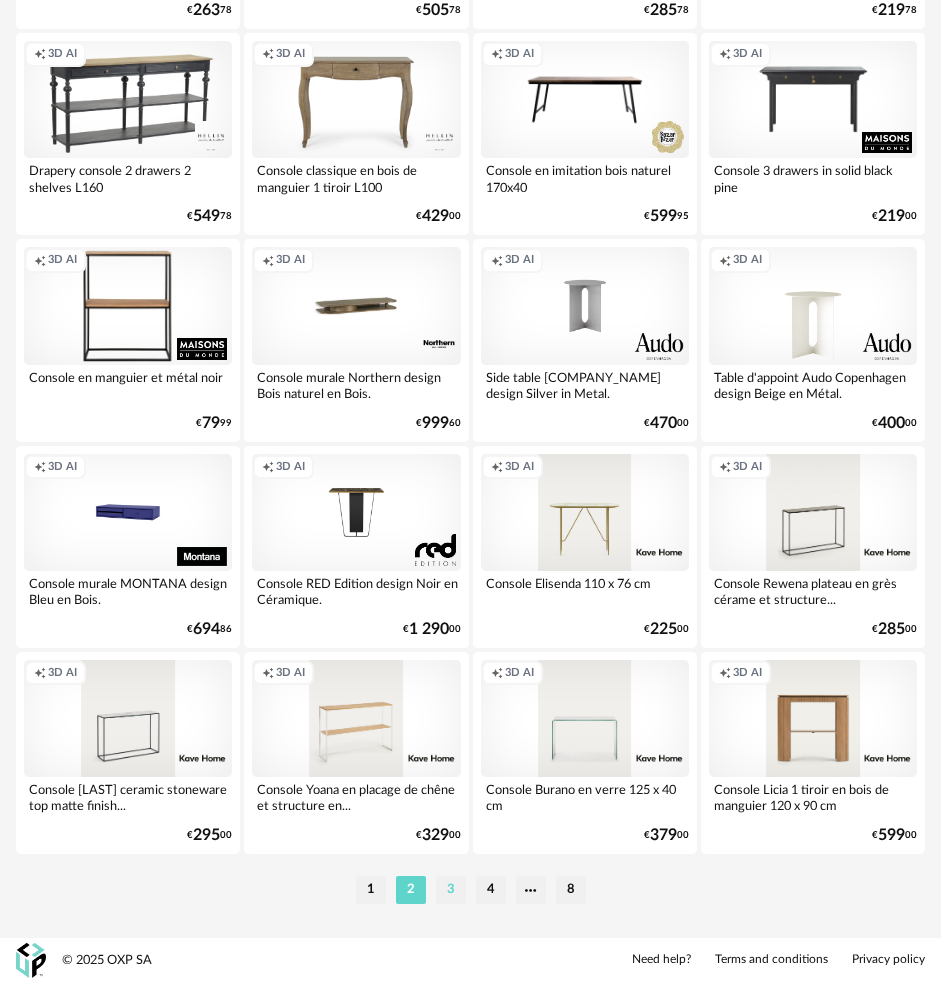 click on "3" at bounding box center (451, 890) 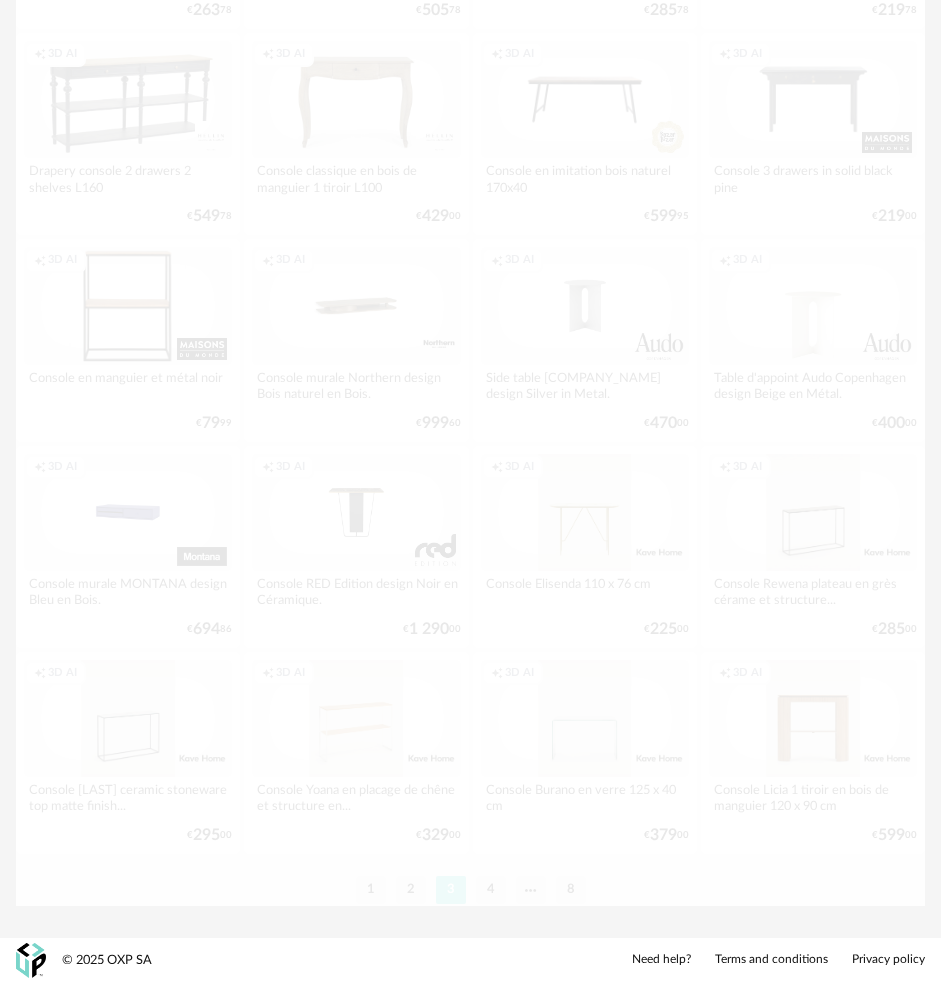 scroll, scrollTop: 0, scrollLeft: 0, axis: both 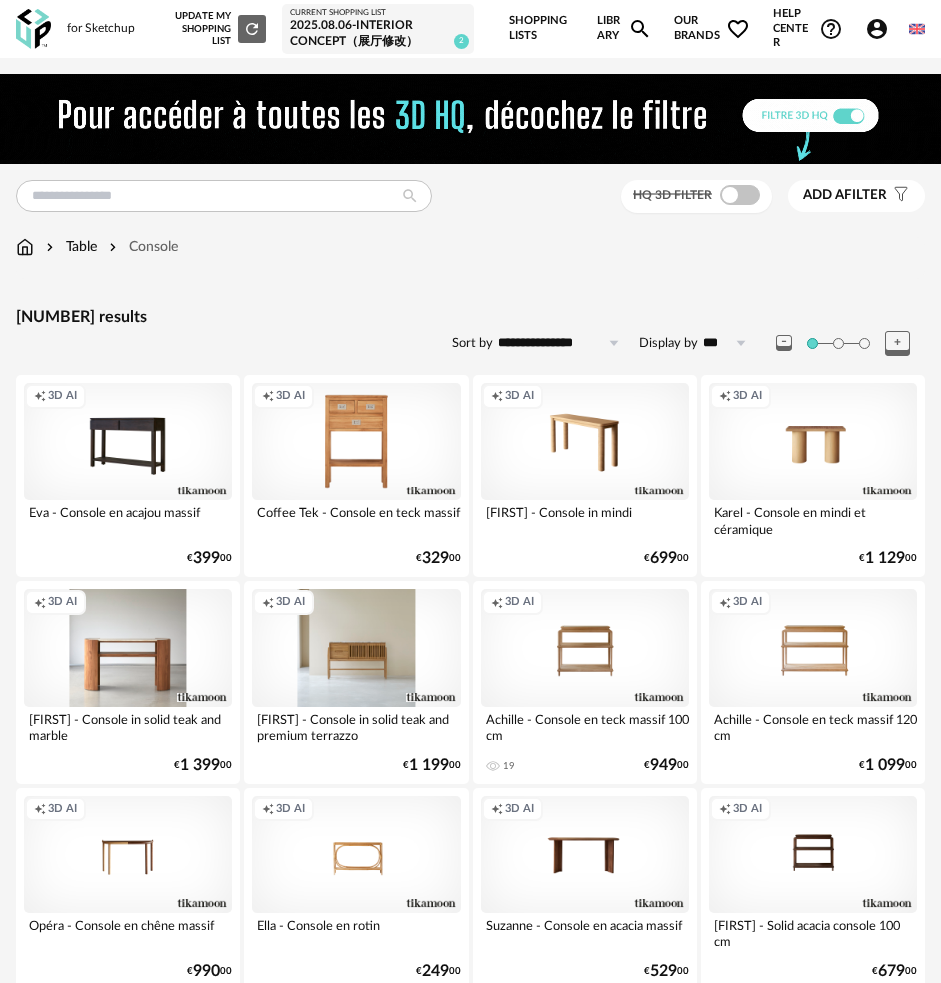 click on "Creation icon   3D AI   Virgile - Console en teck massif et marbre     5   Download icon   0   € 1 399 00" at bounding box center (128, 682) 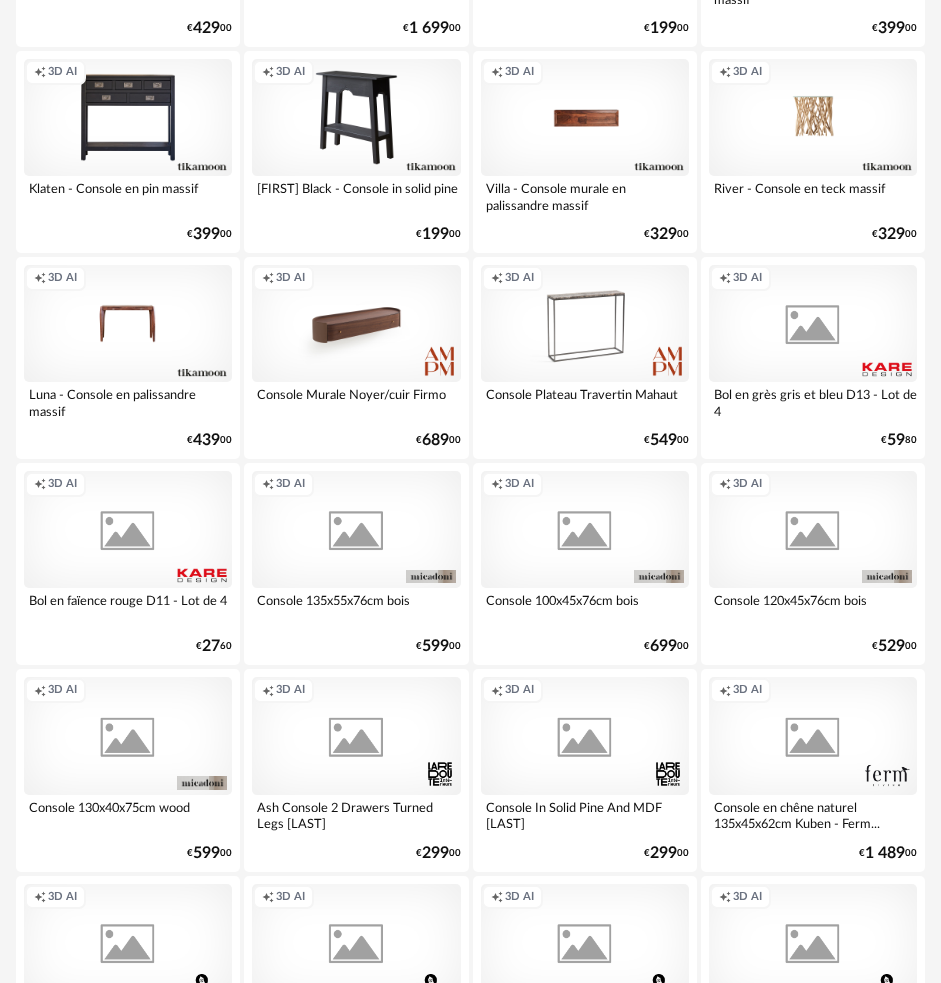 scroll, scrollTop: 2800, scrollLeft: 0, axis: vertical 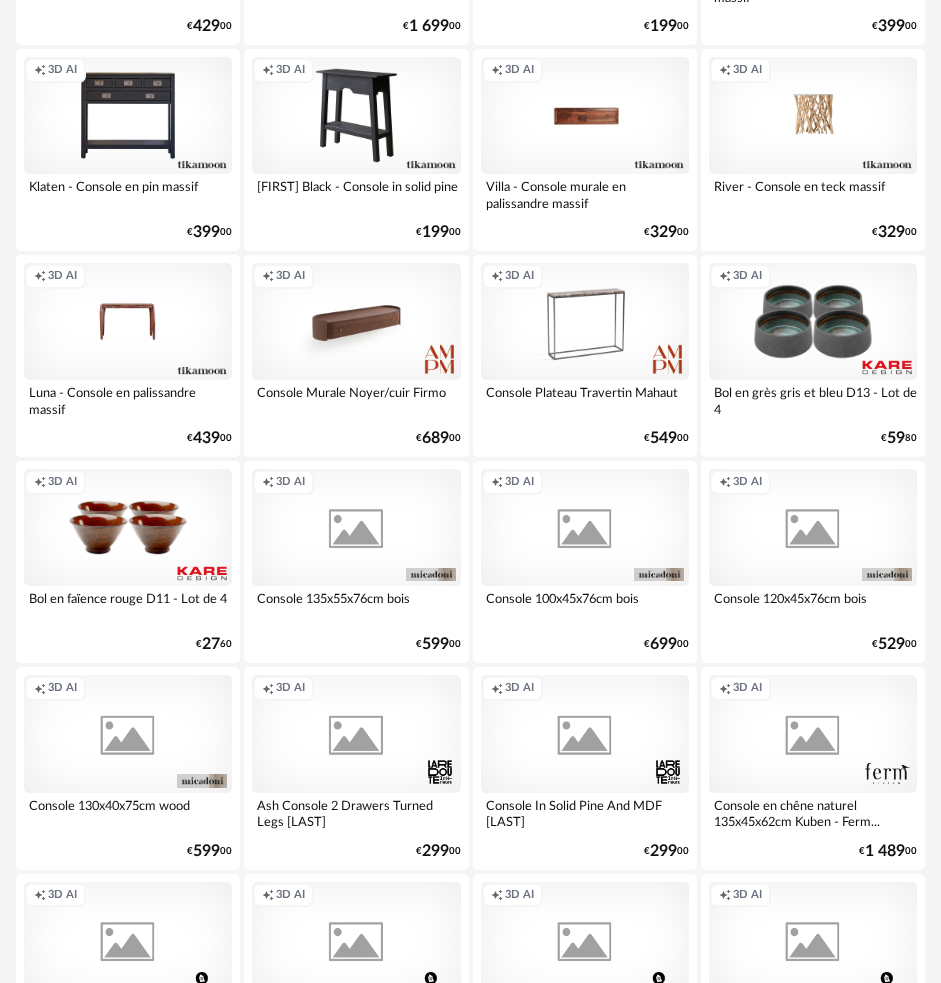 click on "**********" at bounding box center (470, 41) 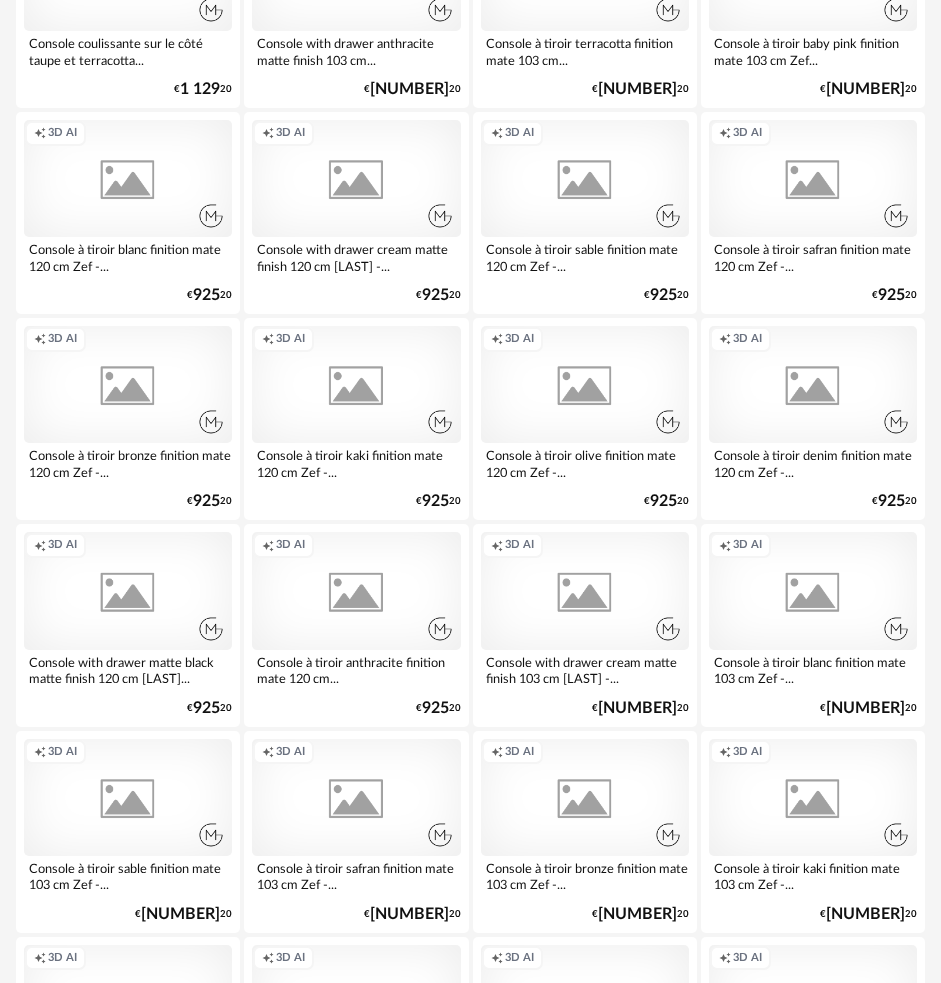 scroll, scrollTop: 4671, scrollLeft: 0, axis: vertical 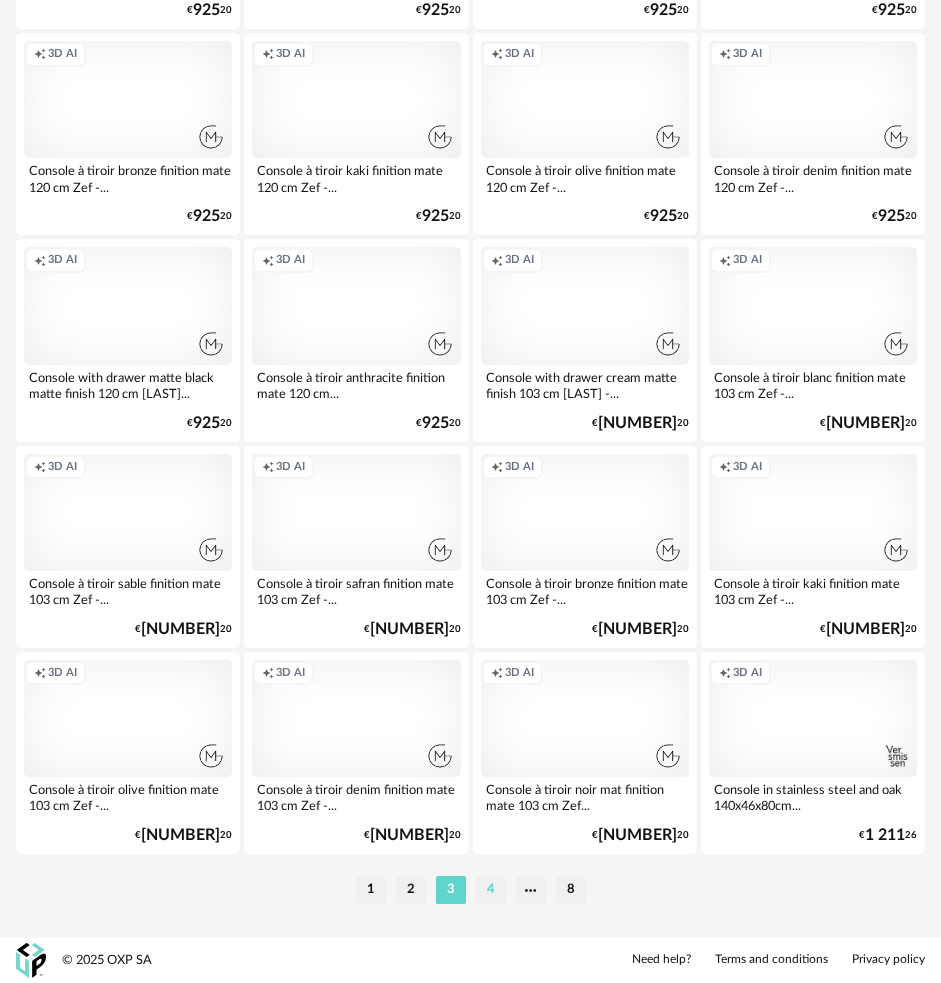 click on "4" at bounding box center [491, 890] 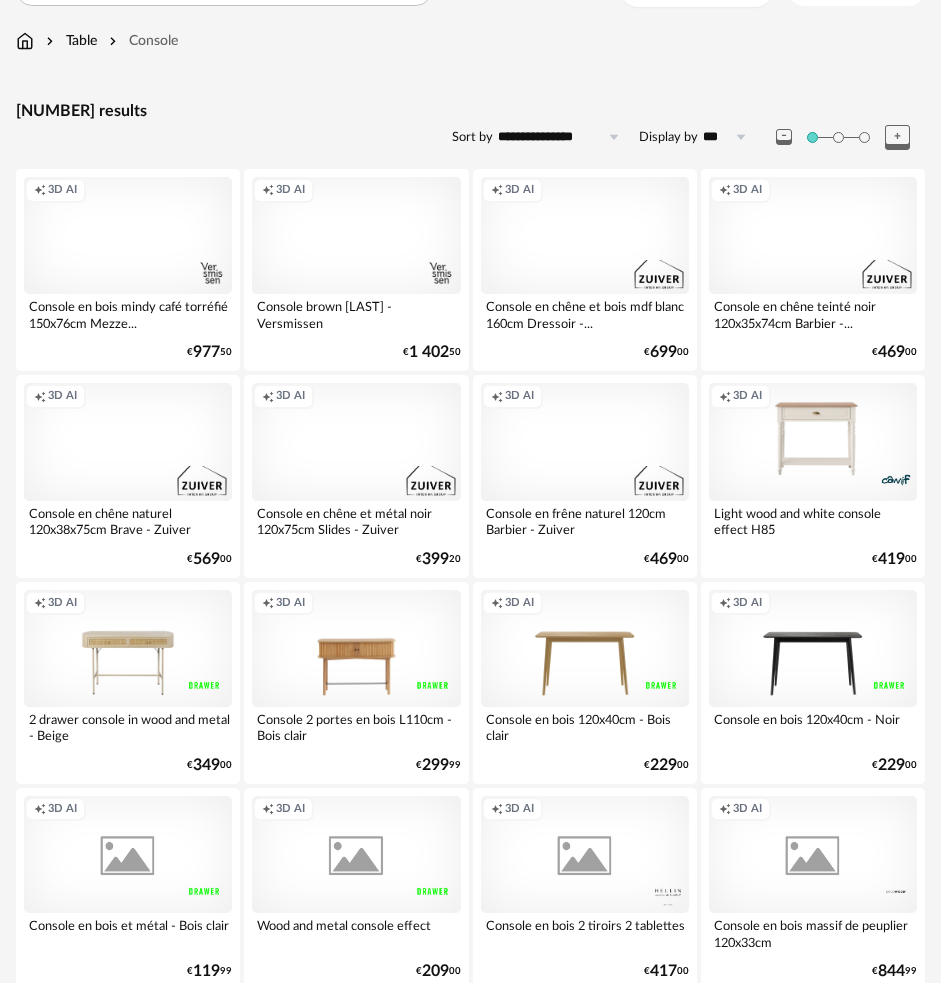 scroll, scrollTop: 0, scrollLeft: 0, axis: both 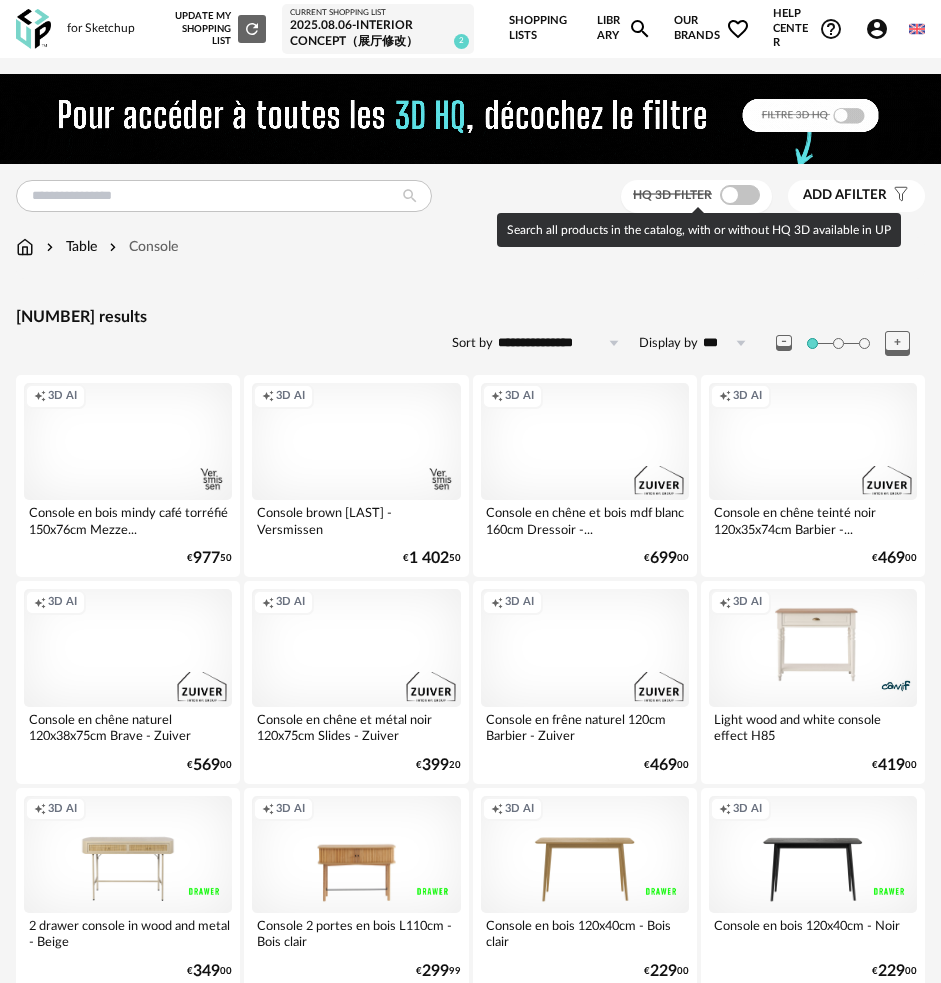 click at bounding box center [740, 195] 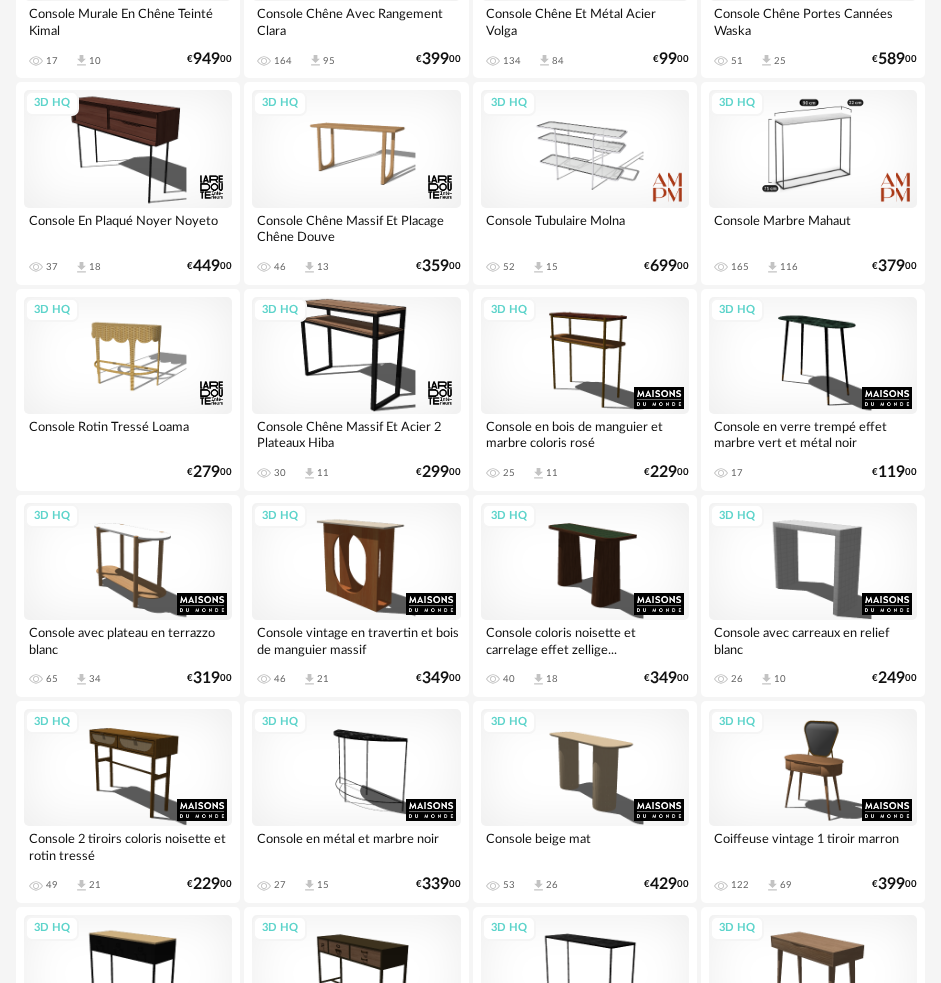 scroll, scrollTop: 500, scrollLeft: 0, axis: vertical 